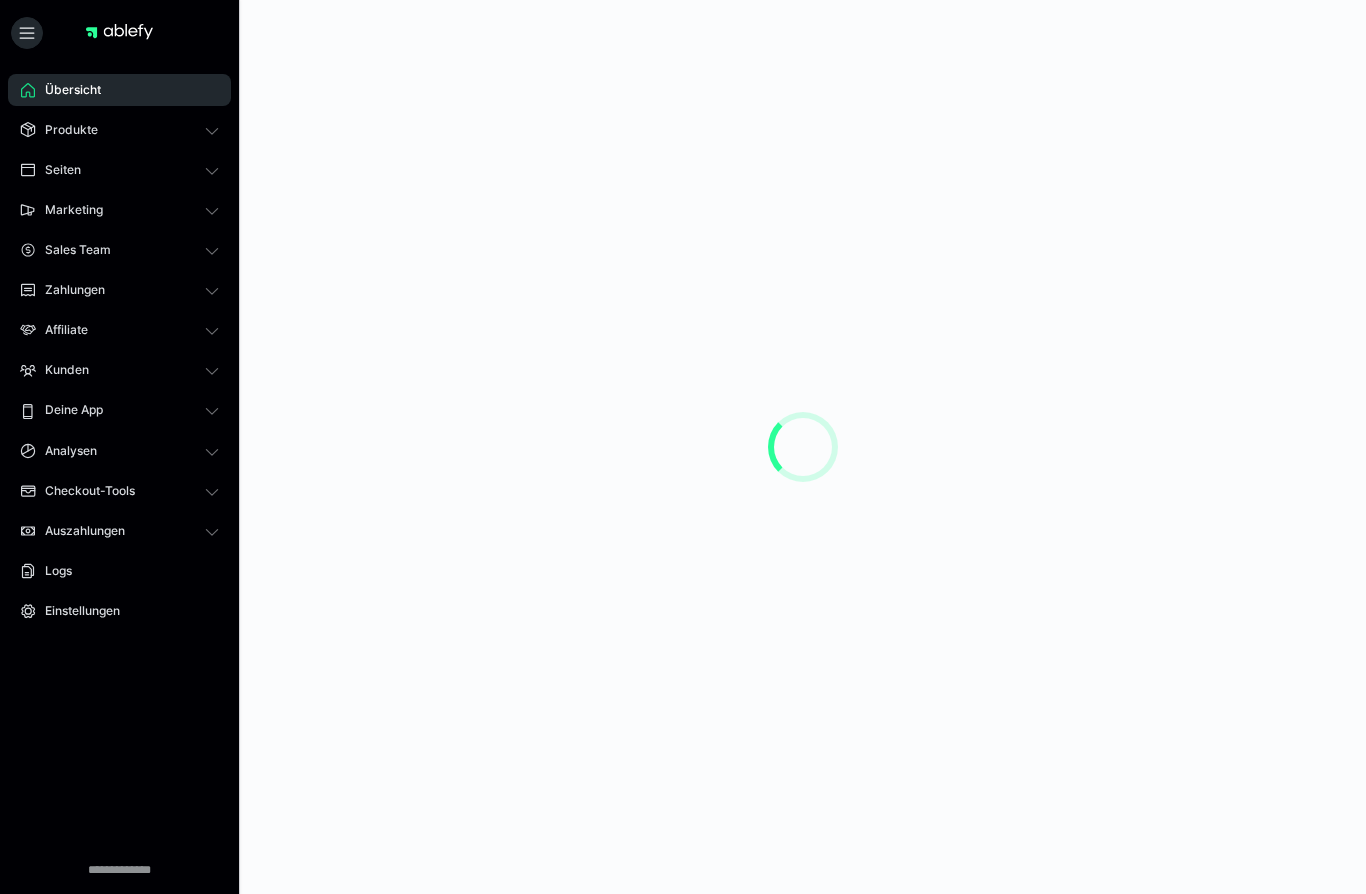 scroll, scrollTop: 0, scrollLeft: 0, axis: both 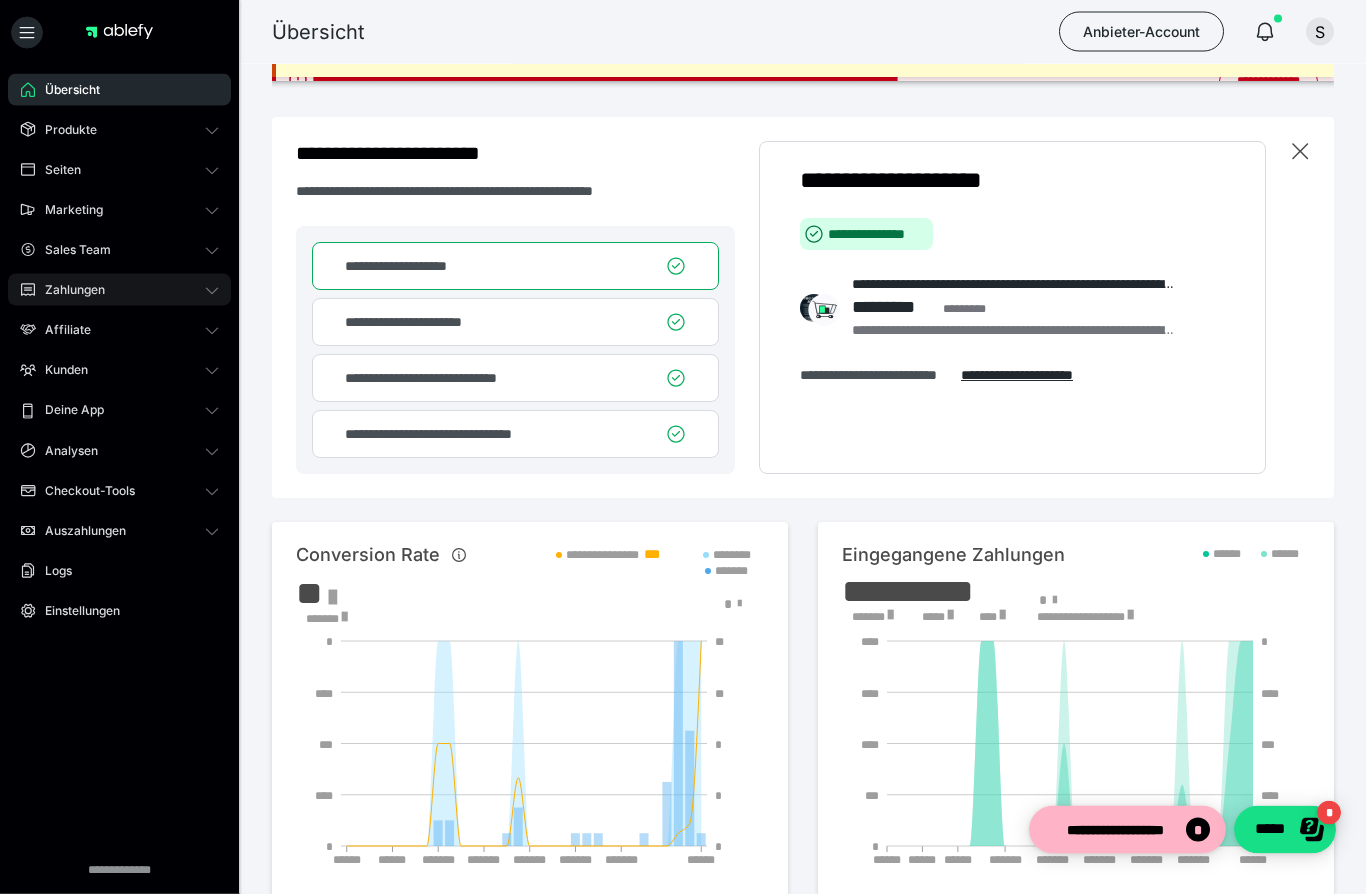 click on "Zahlungen" at bounding box center (68, 290) 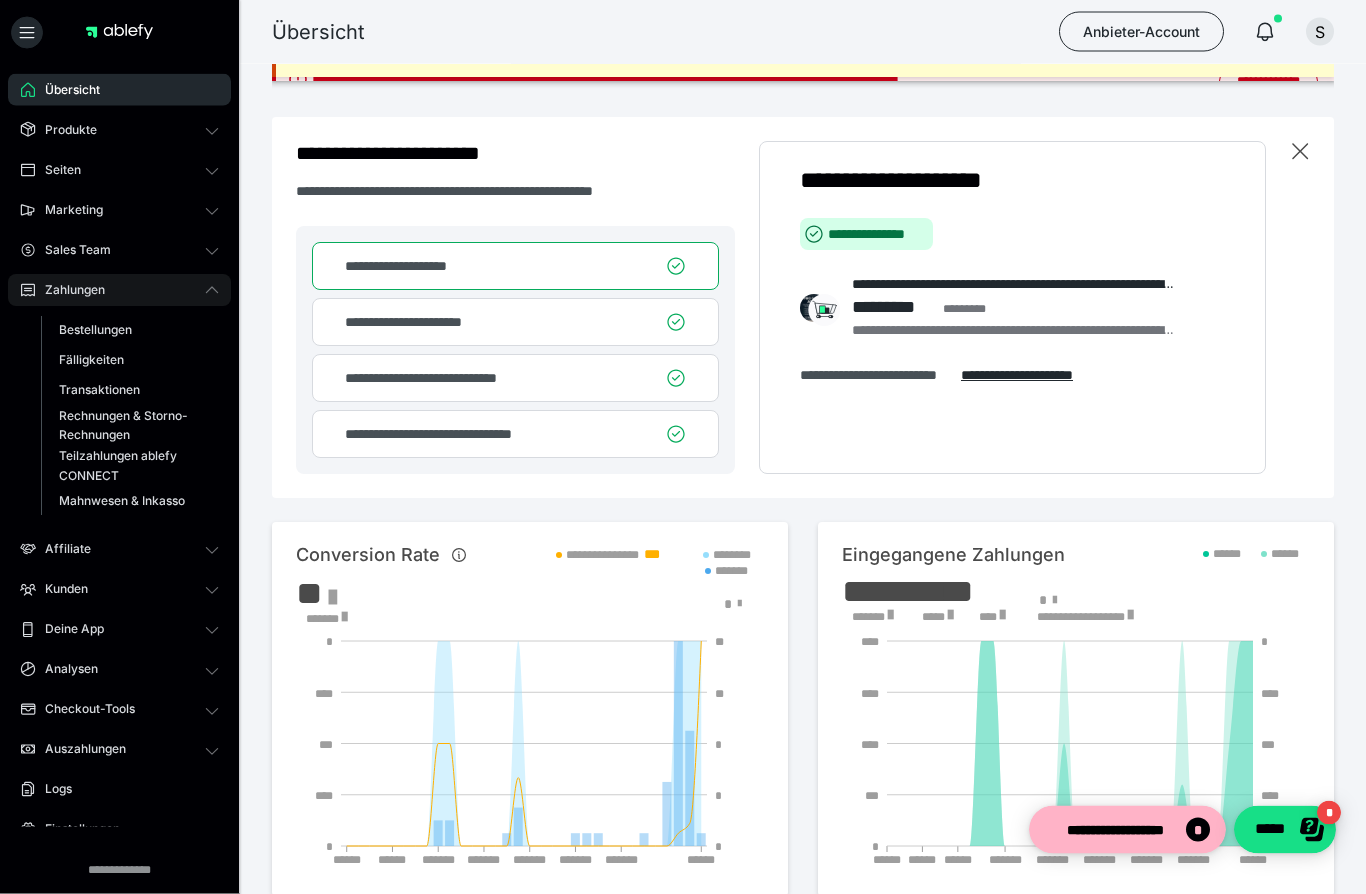 scroll, scrollTop: 57, scrollLeft: 0, axis: vertical 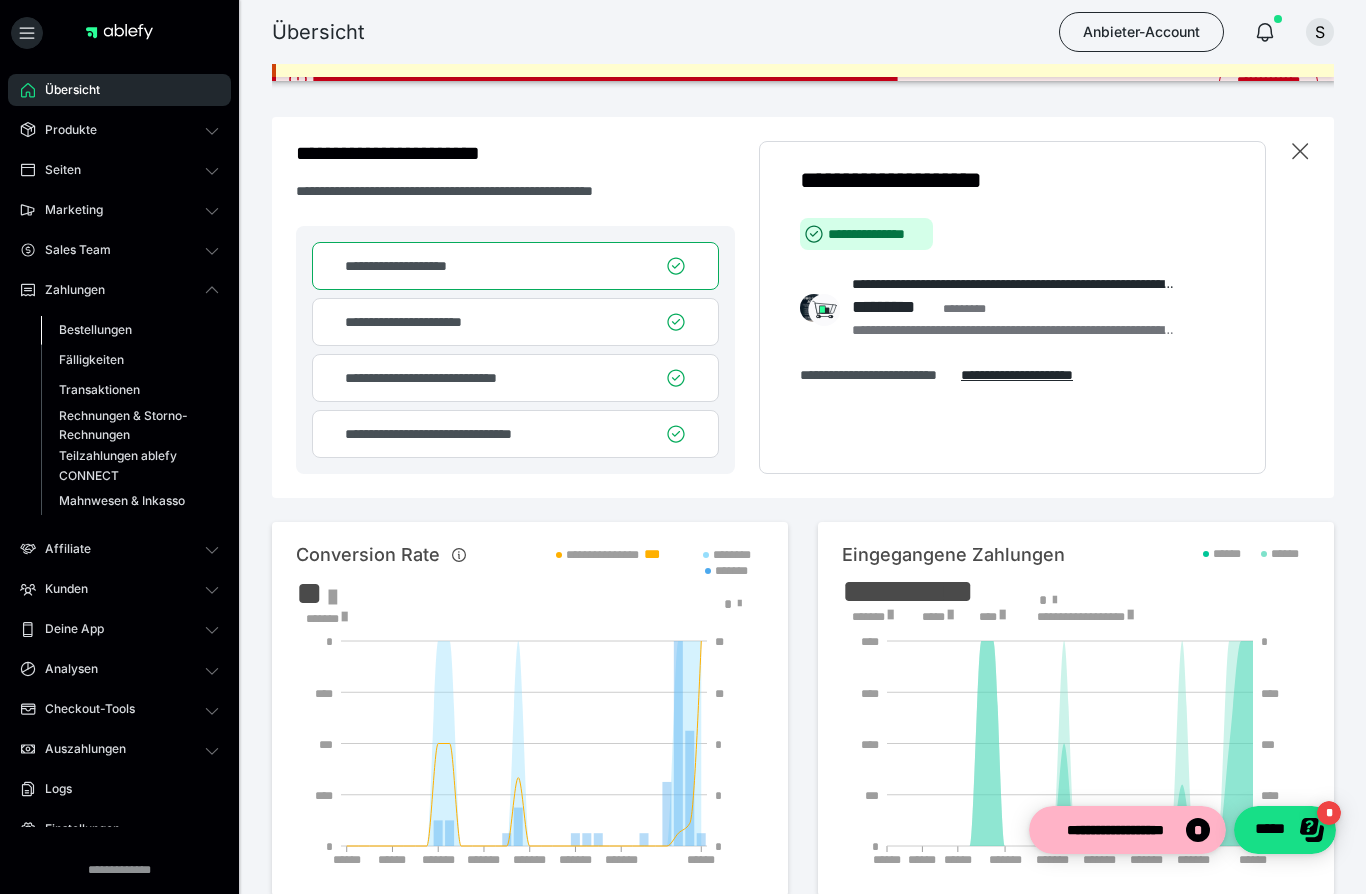 click on "Bestellungen" at bounding box center (95, 329) 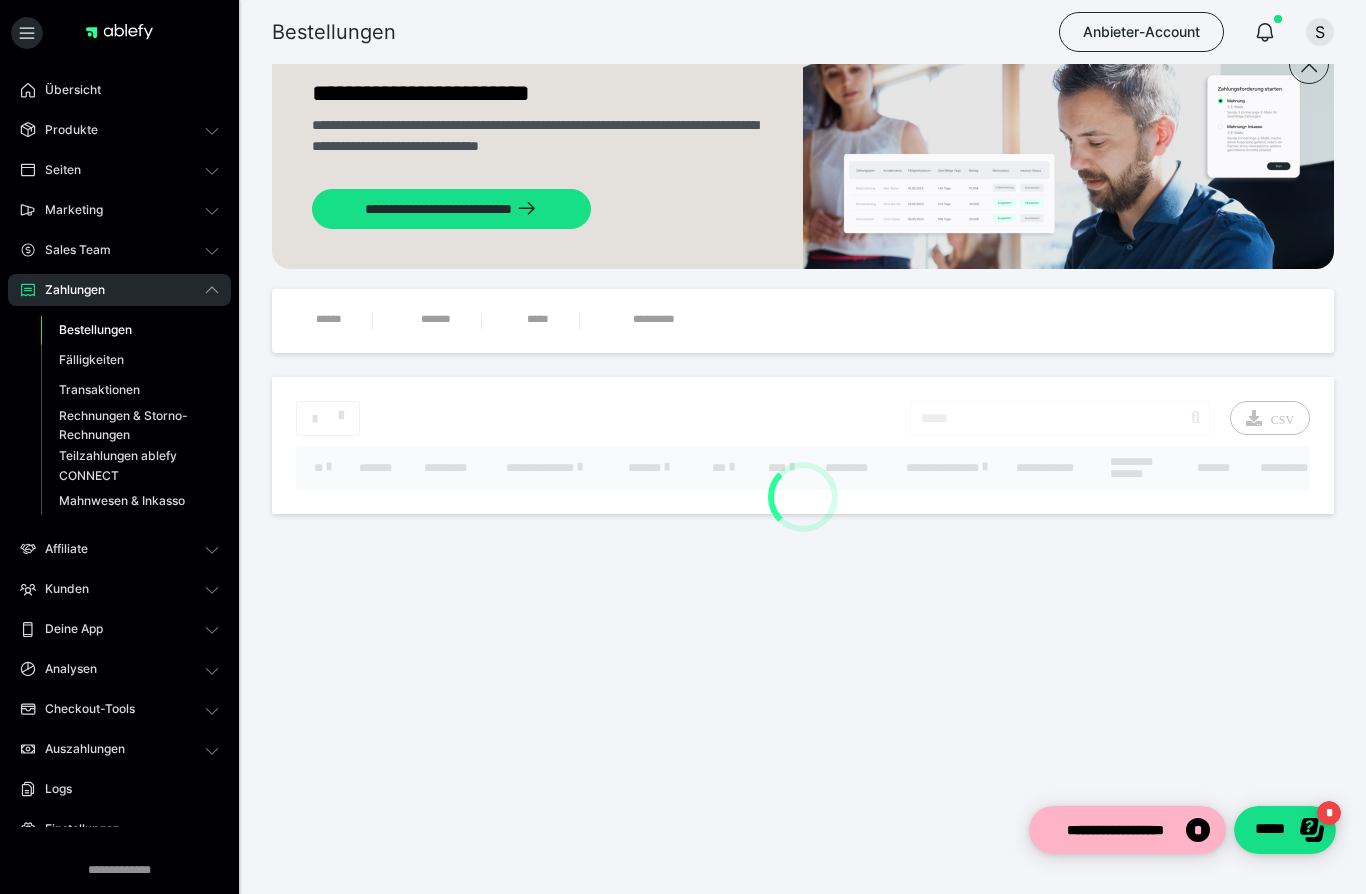 scroll, scrollTop: 0, scrollLeft: 0, axis: both 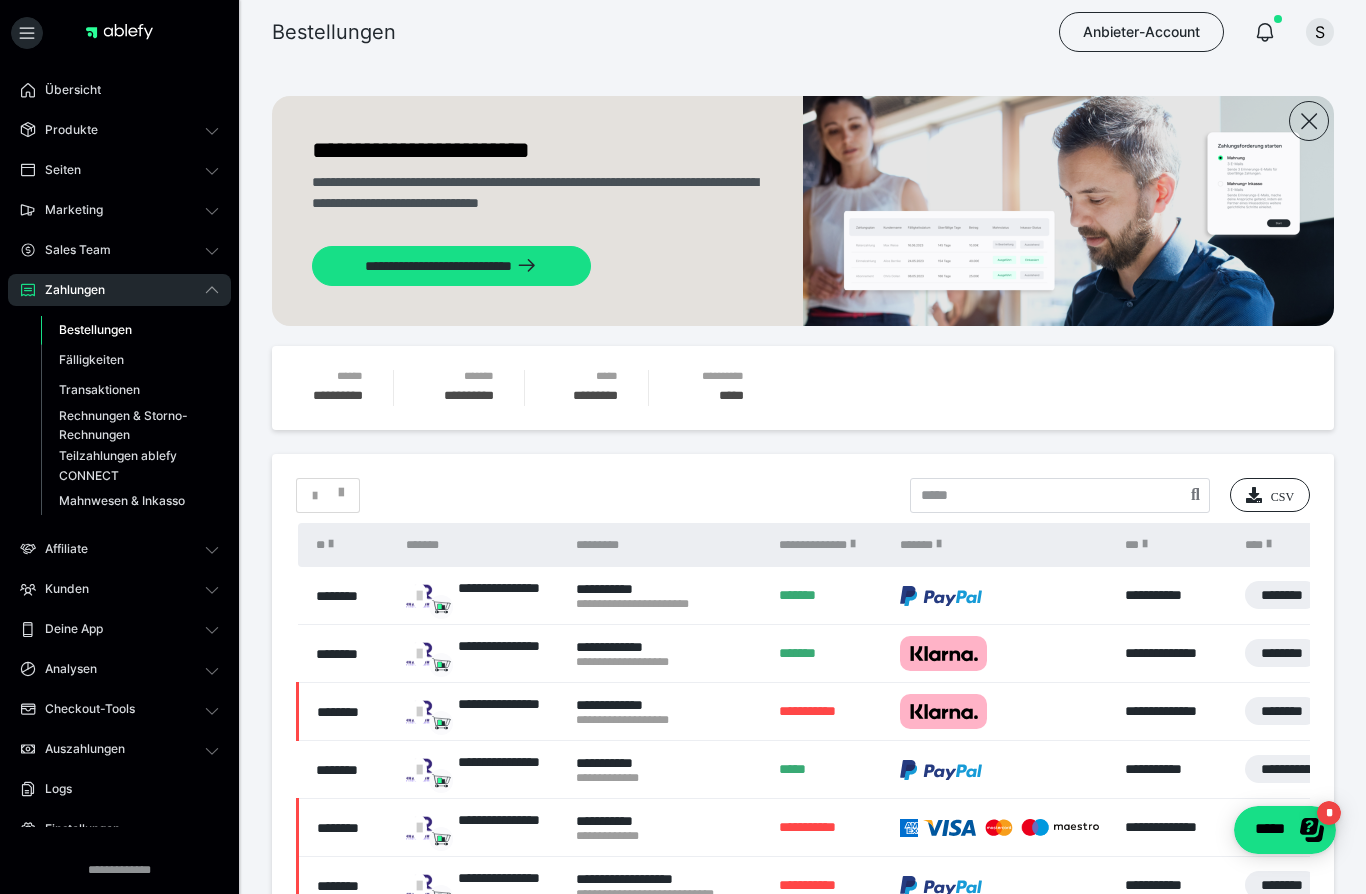 click on "Bestellungen" at bounding box center (130, 330) 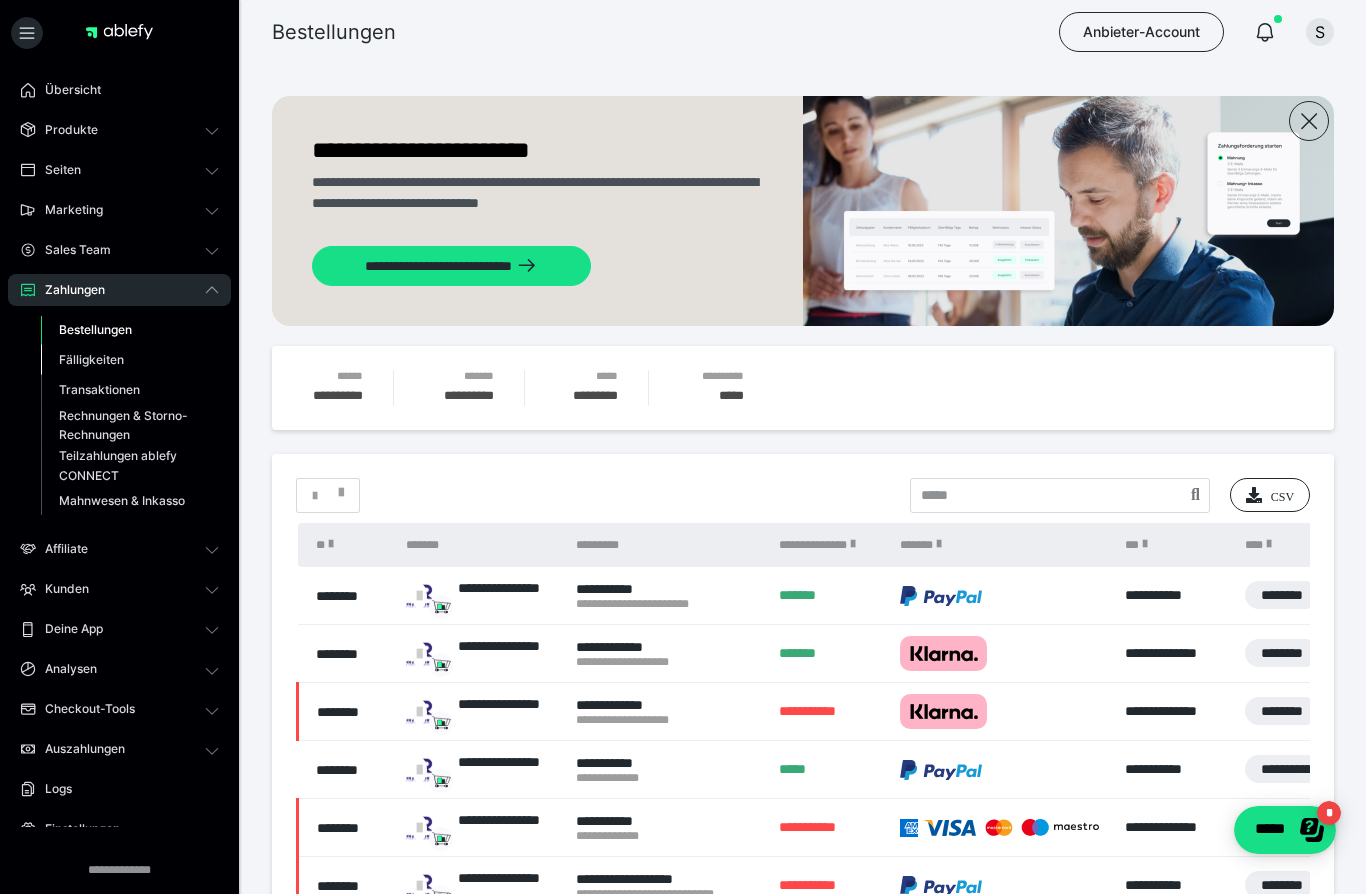 click on "Fälligkeiten" at bounding box center (91, 359) 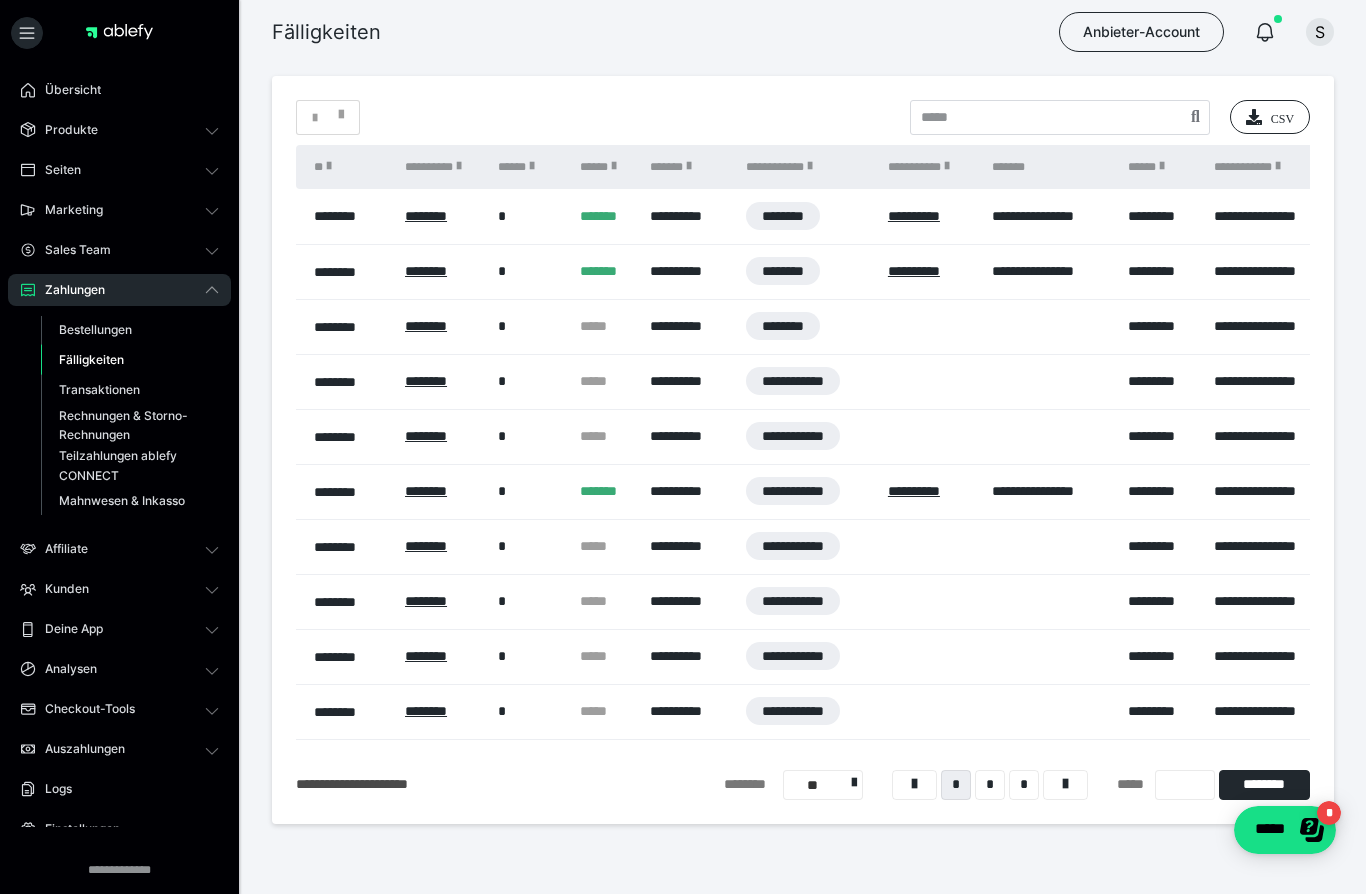 scroll, scrollTop: 0, scrollLeft: 0, axis: both 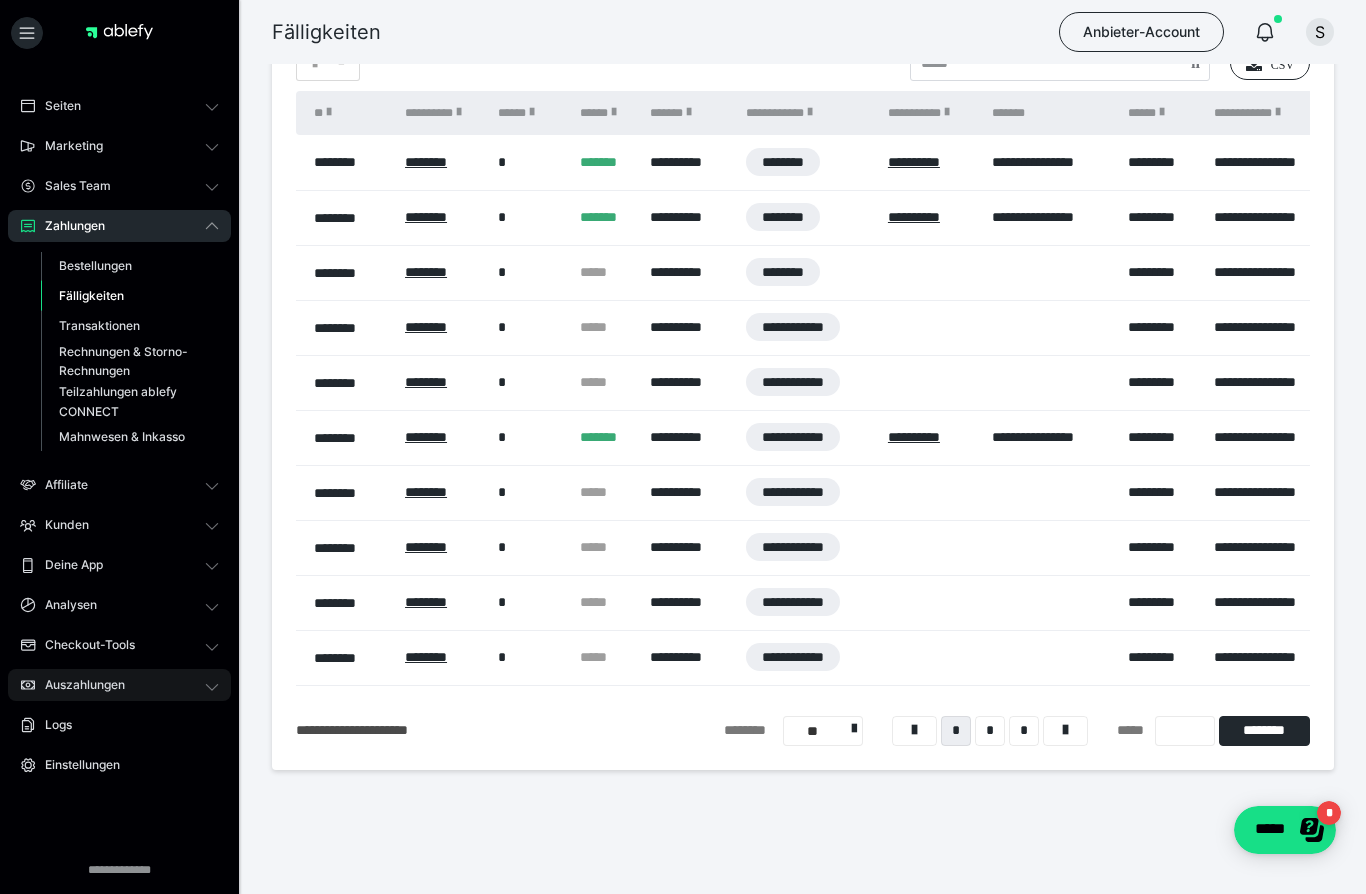 click on "Auszahlungen" at bounding box center (78, 685) 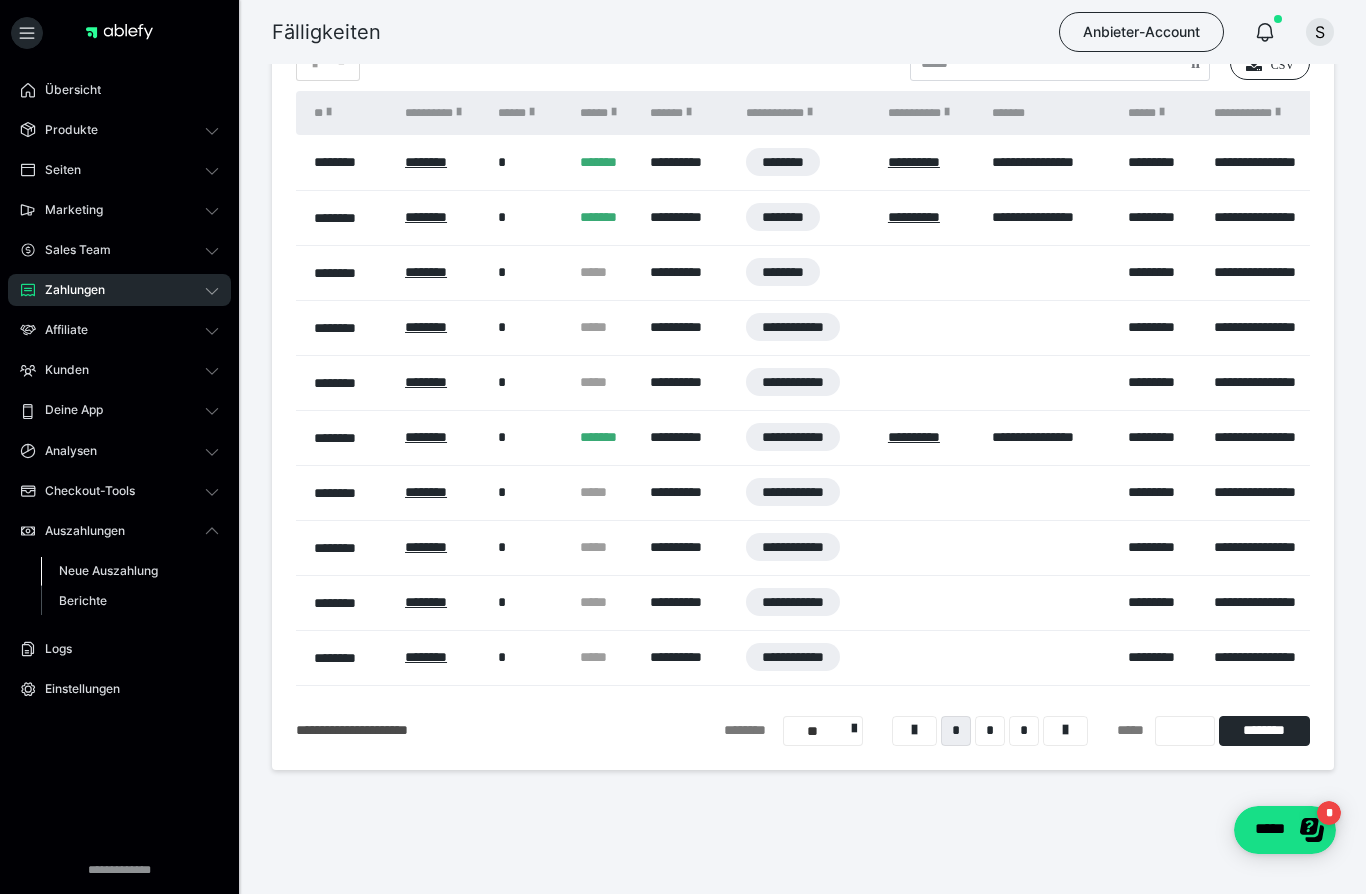 click on "Neue Auszahlung" at bounding box center (108, 570) 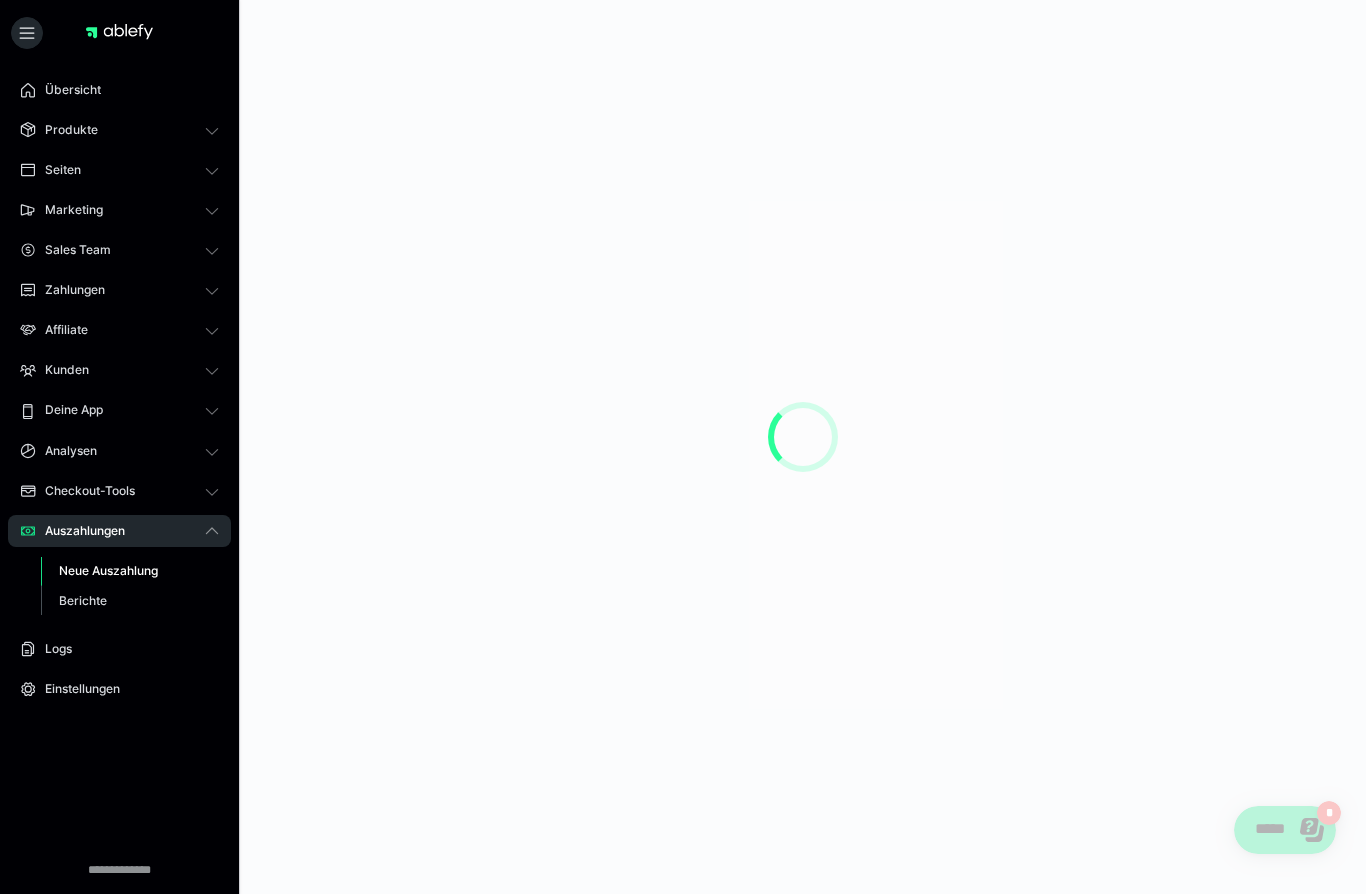 scroll, scrollTop: 0, scrollLeft: 0, axis: both 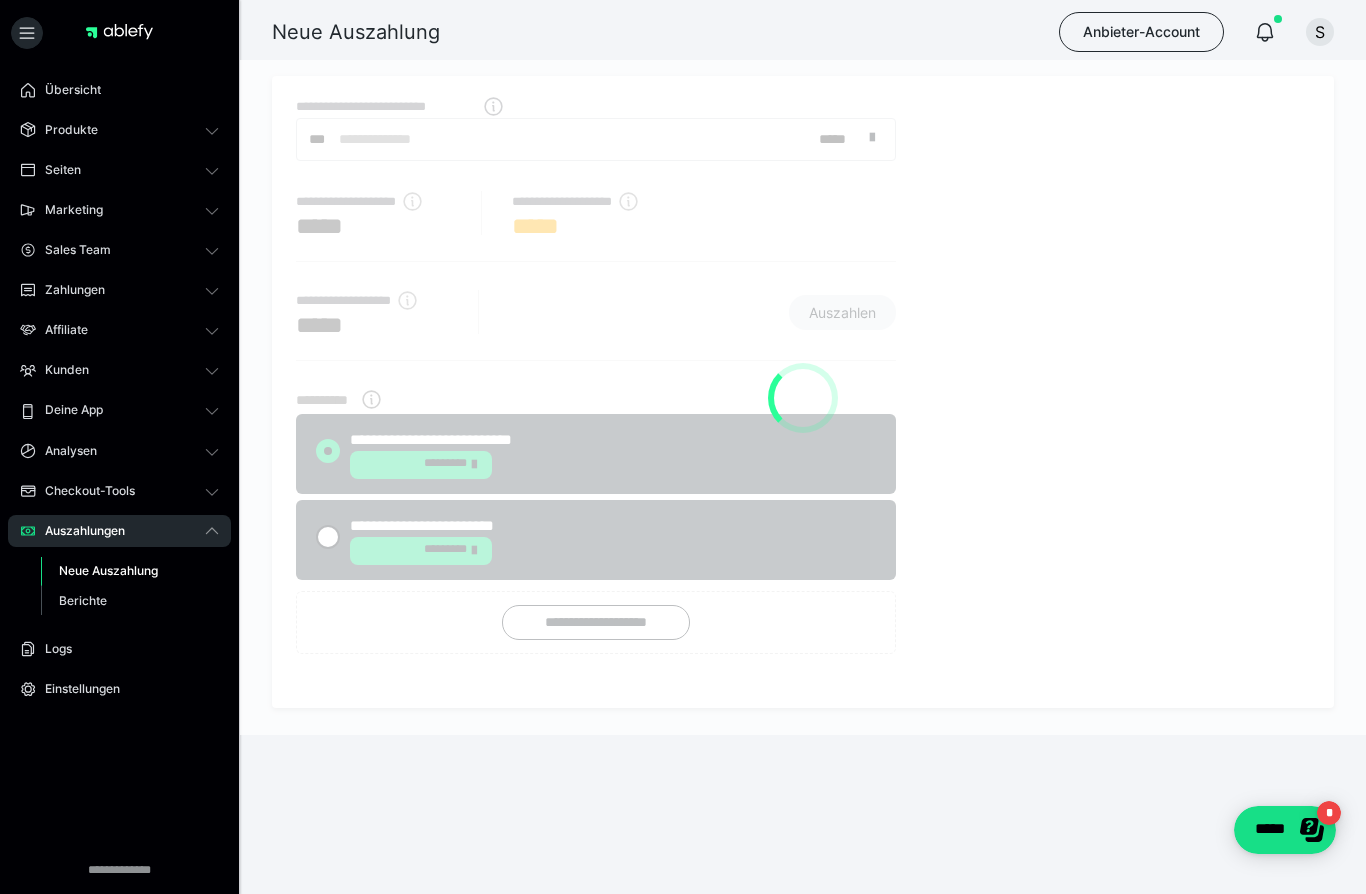radio on "****" 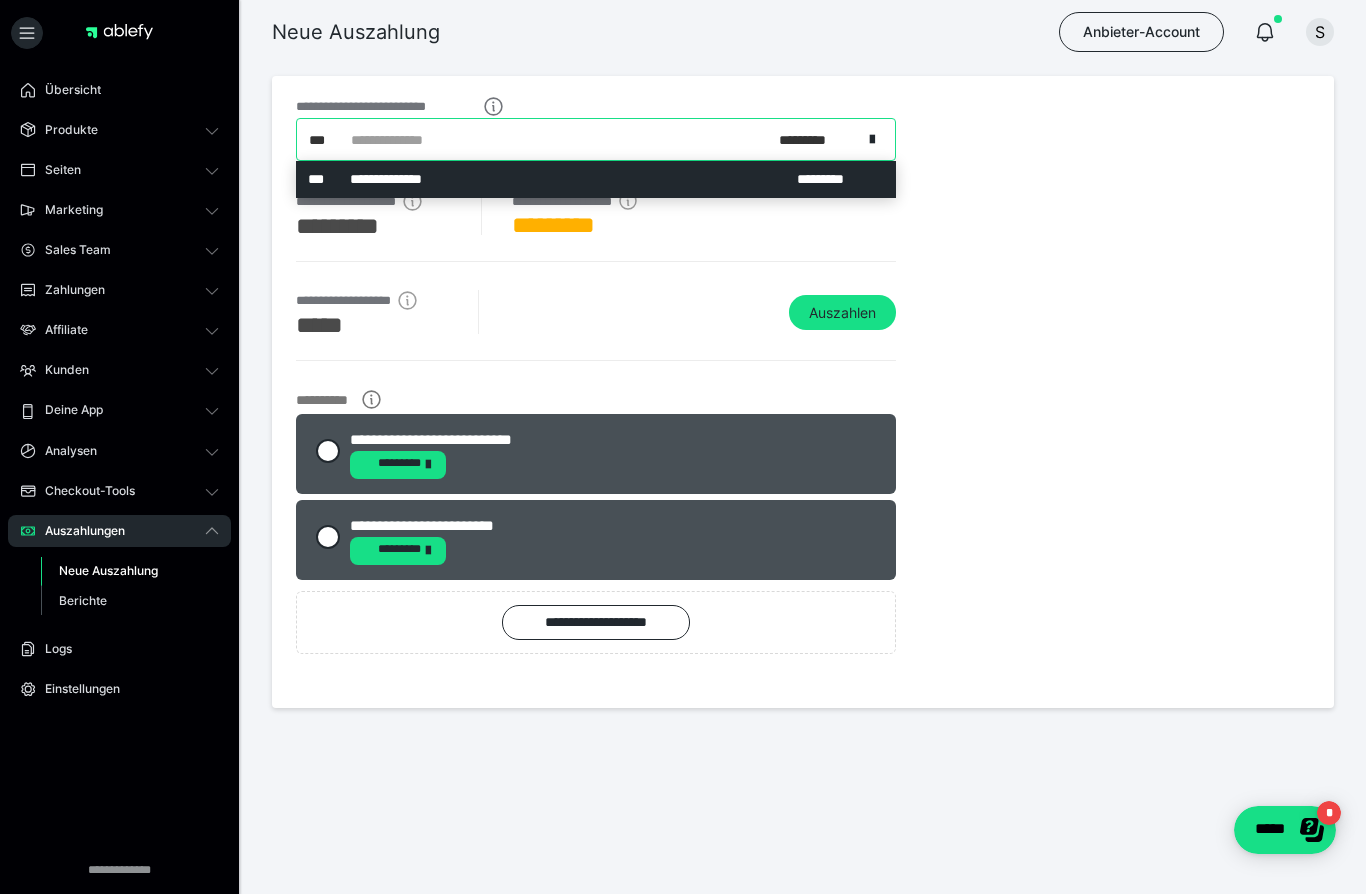 click on "*********" at bounding box center [830, 179] 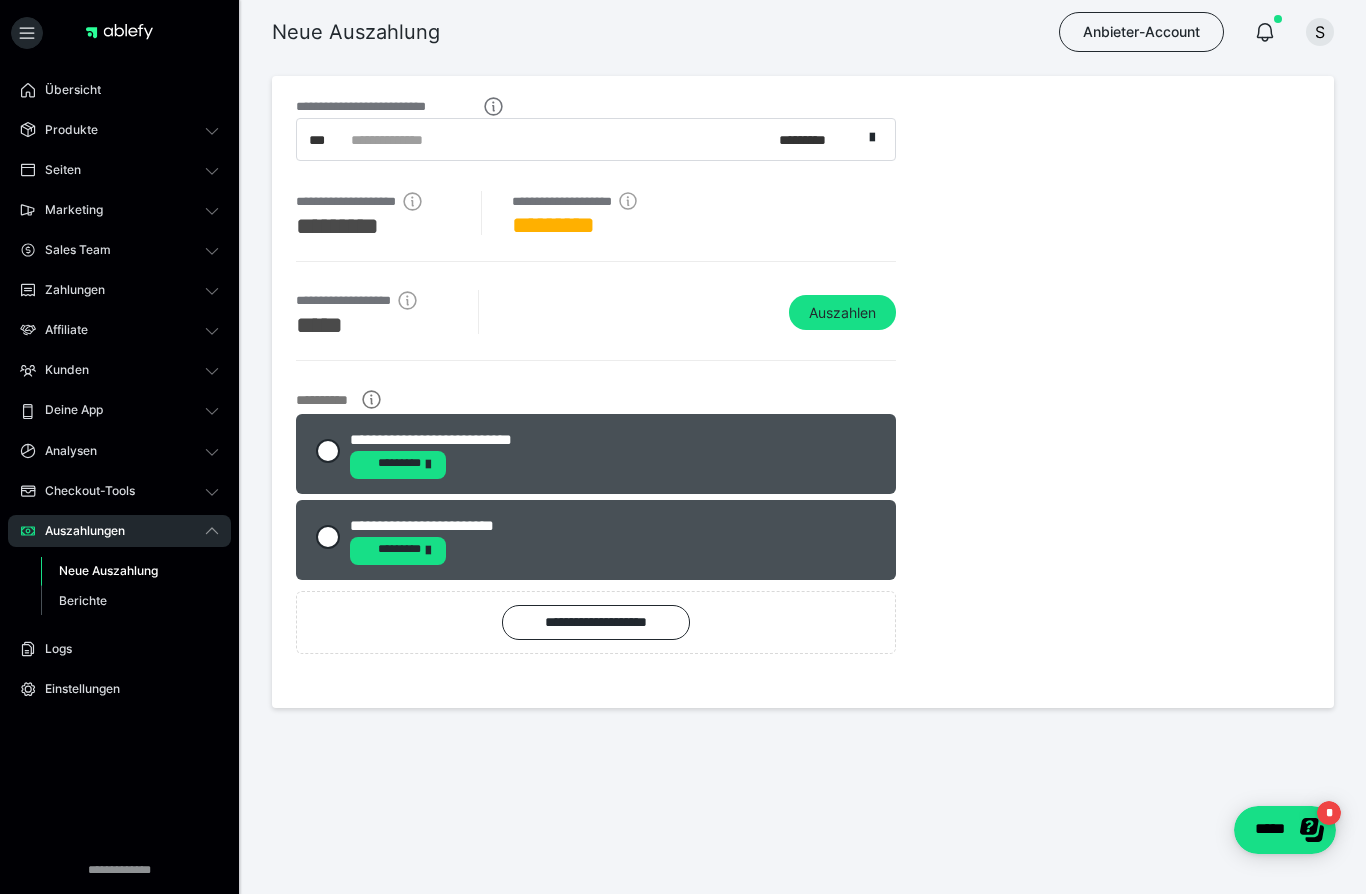 click on "**********" at bounding box center [803, 392] 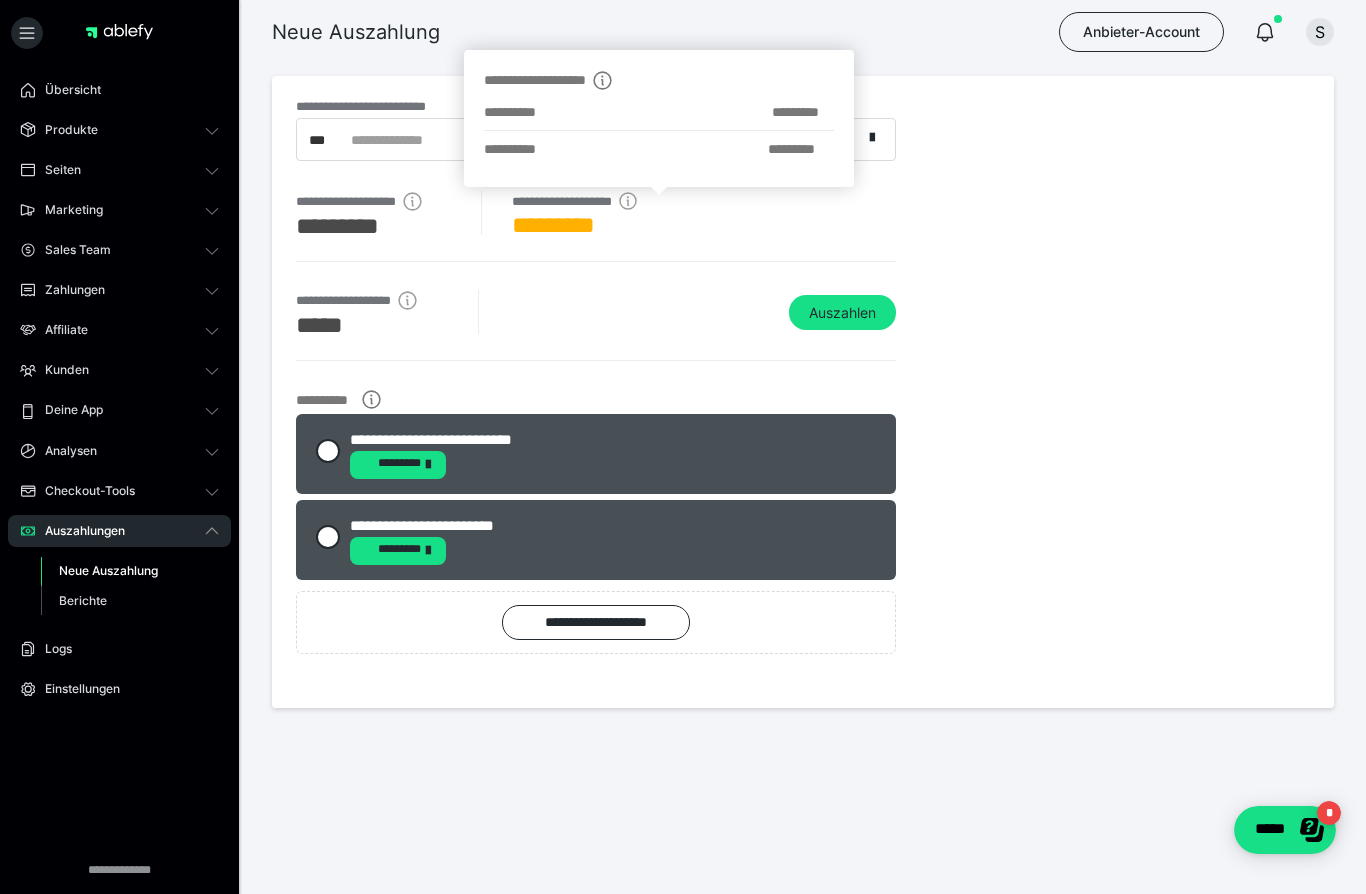 click on "**********" at bounding box center [803, 392] 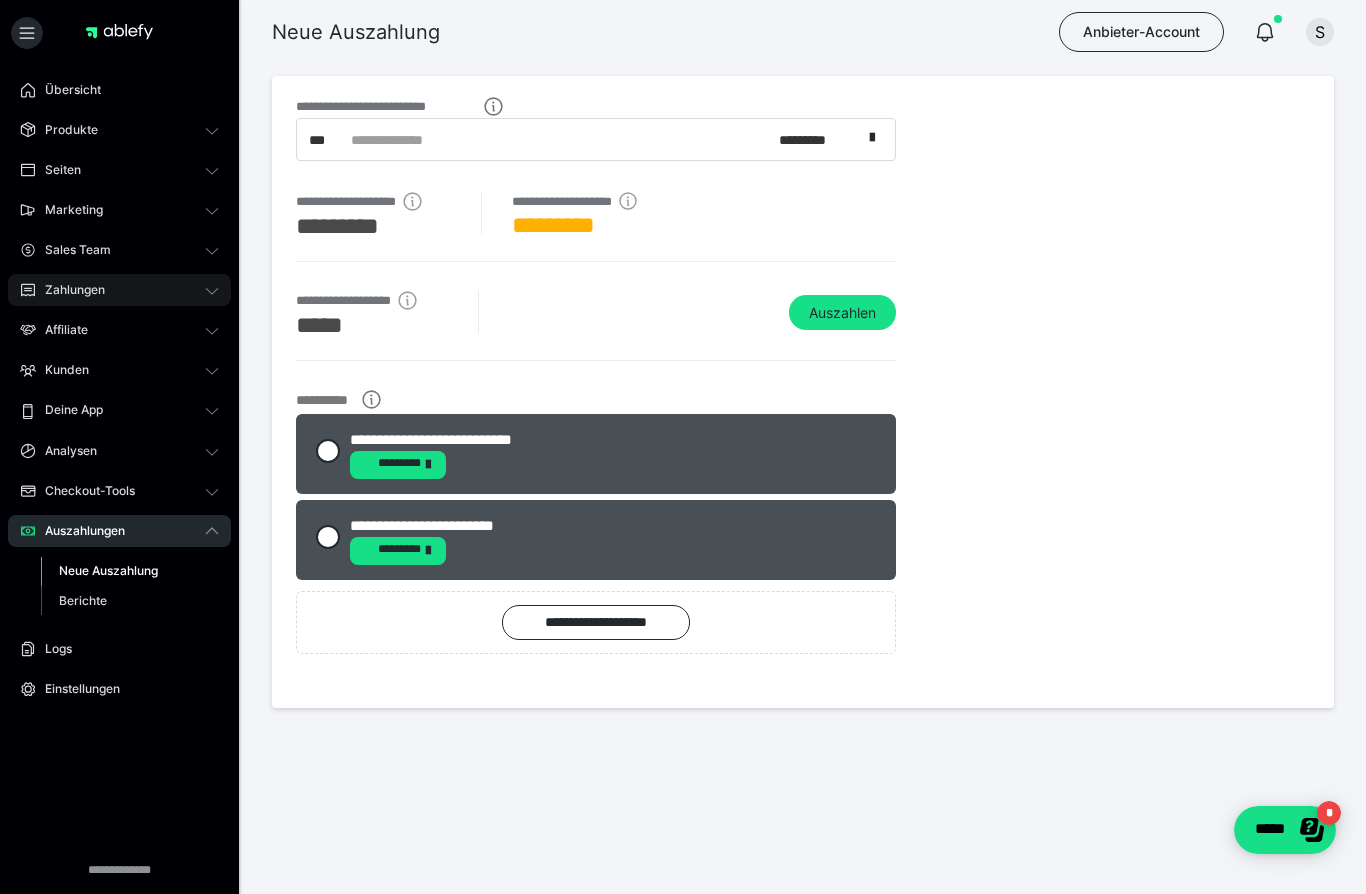 click on "Zahlungen" at bounding box center (68, 290) 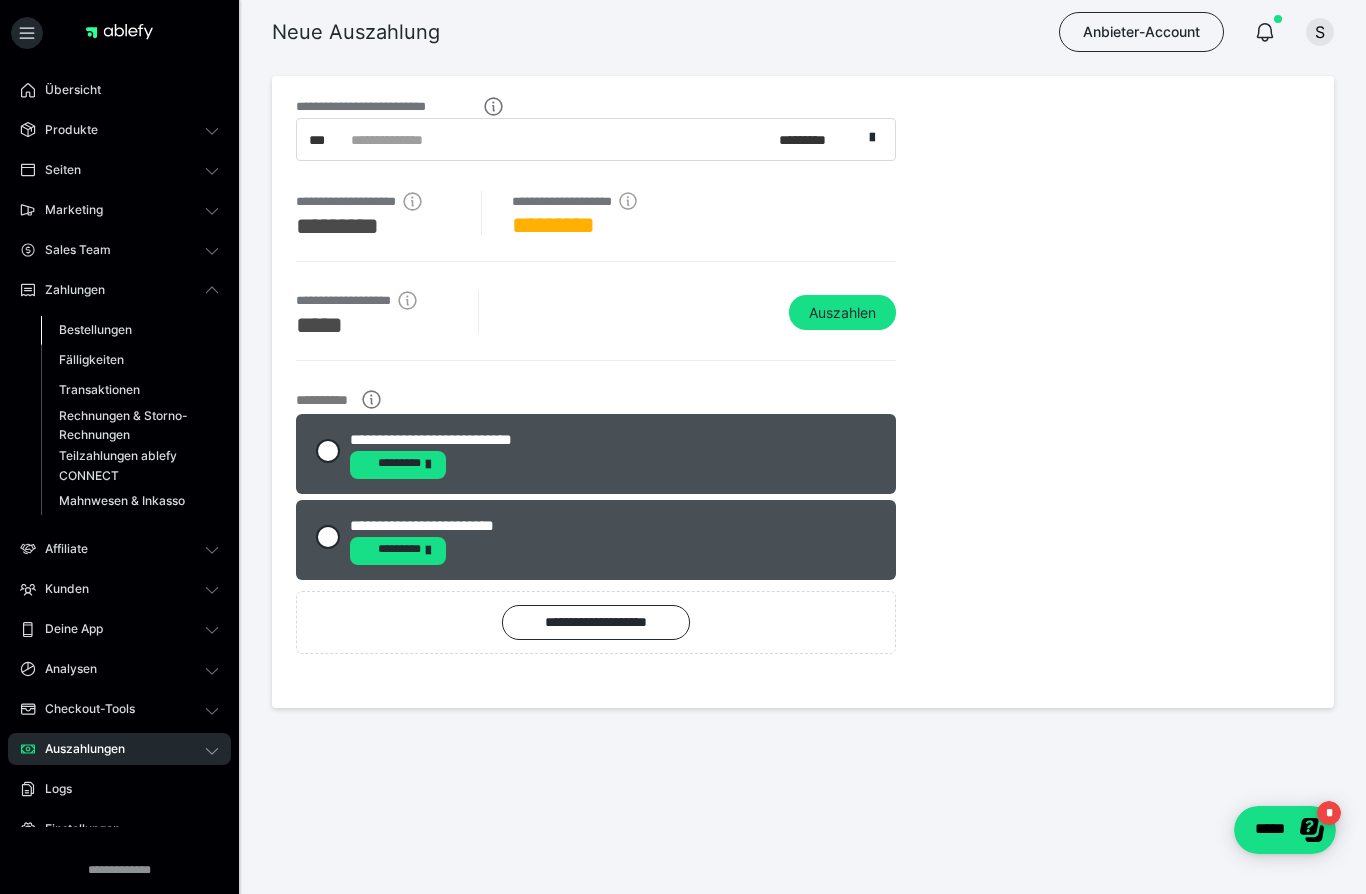 click on "Bestellungen" at bounding box center (95, 329) 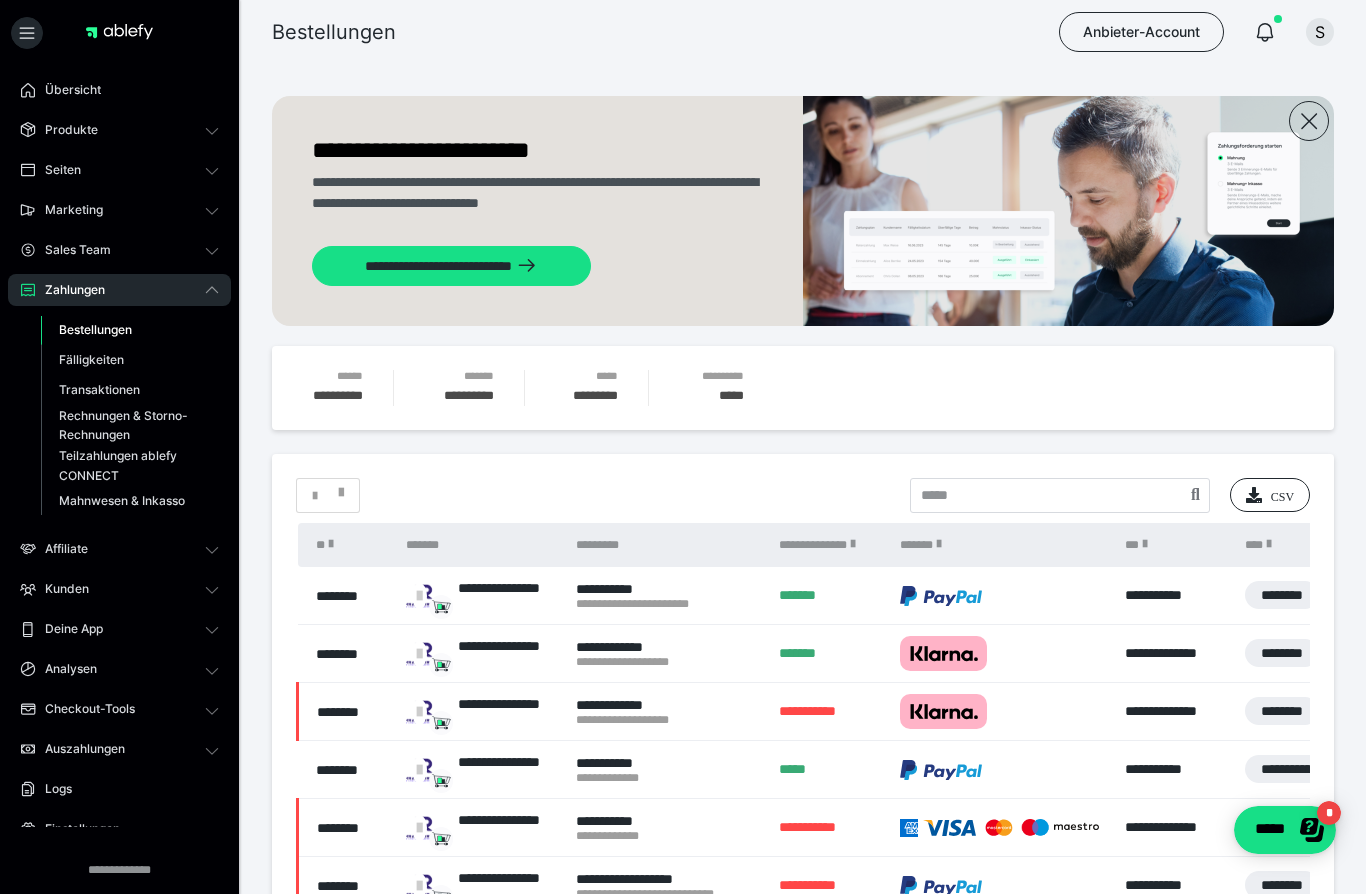 click on "Bestellungen" at bounding box center [95, 329] 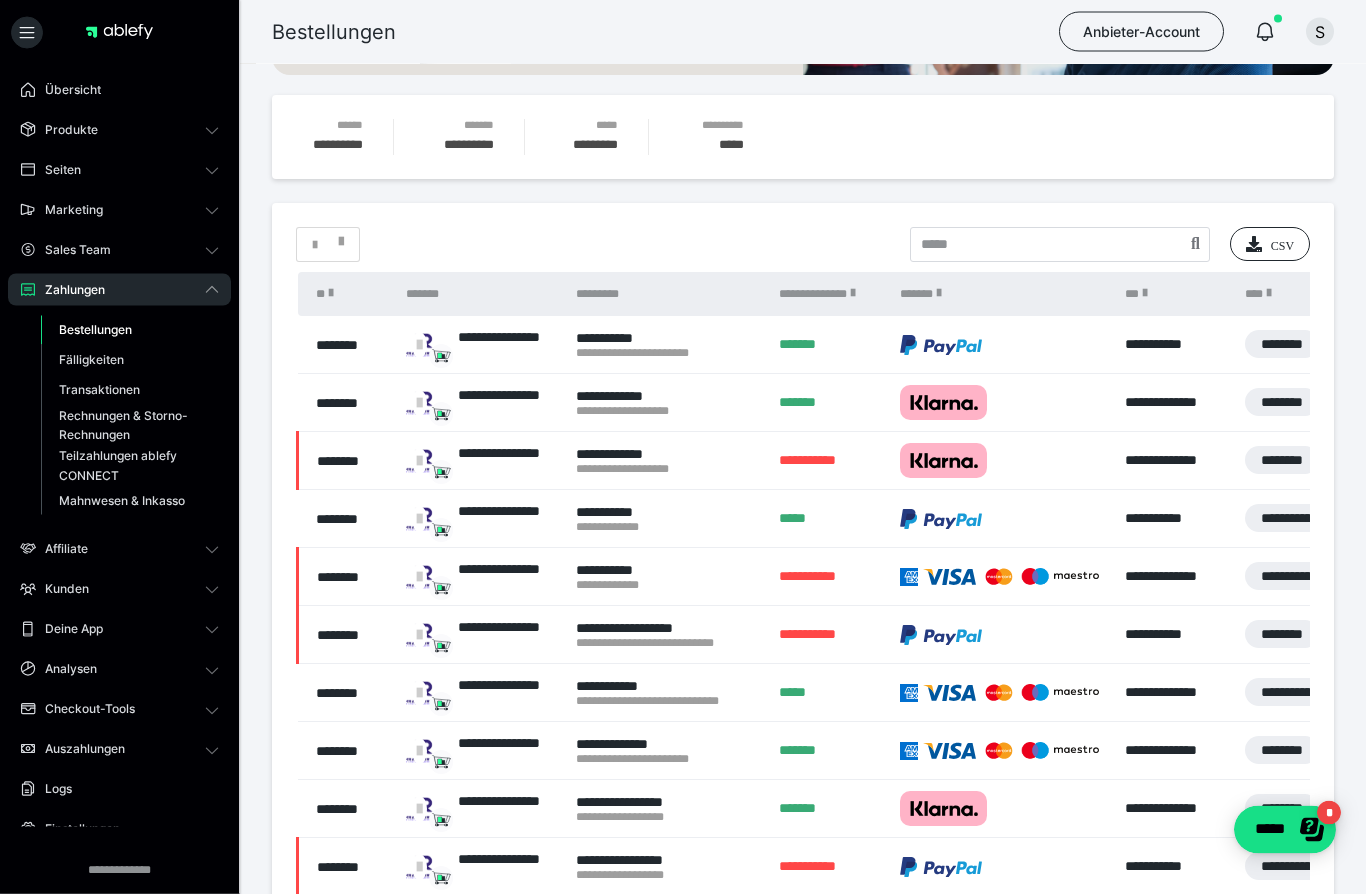 scroll, scrollTop: 254, scrollLeft: 0, axis: vertical 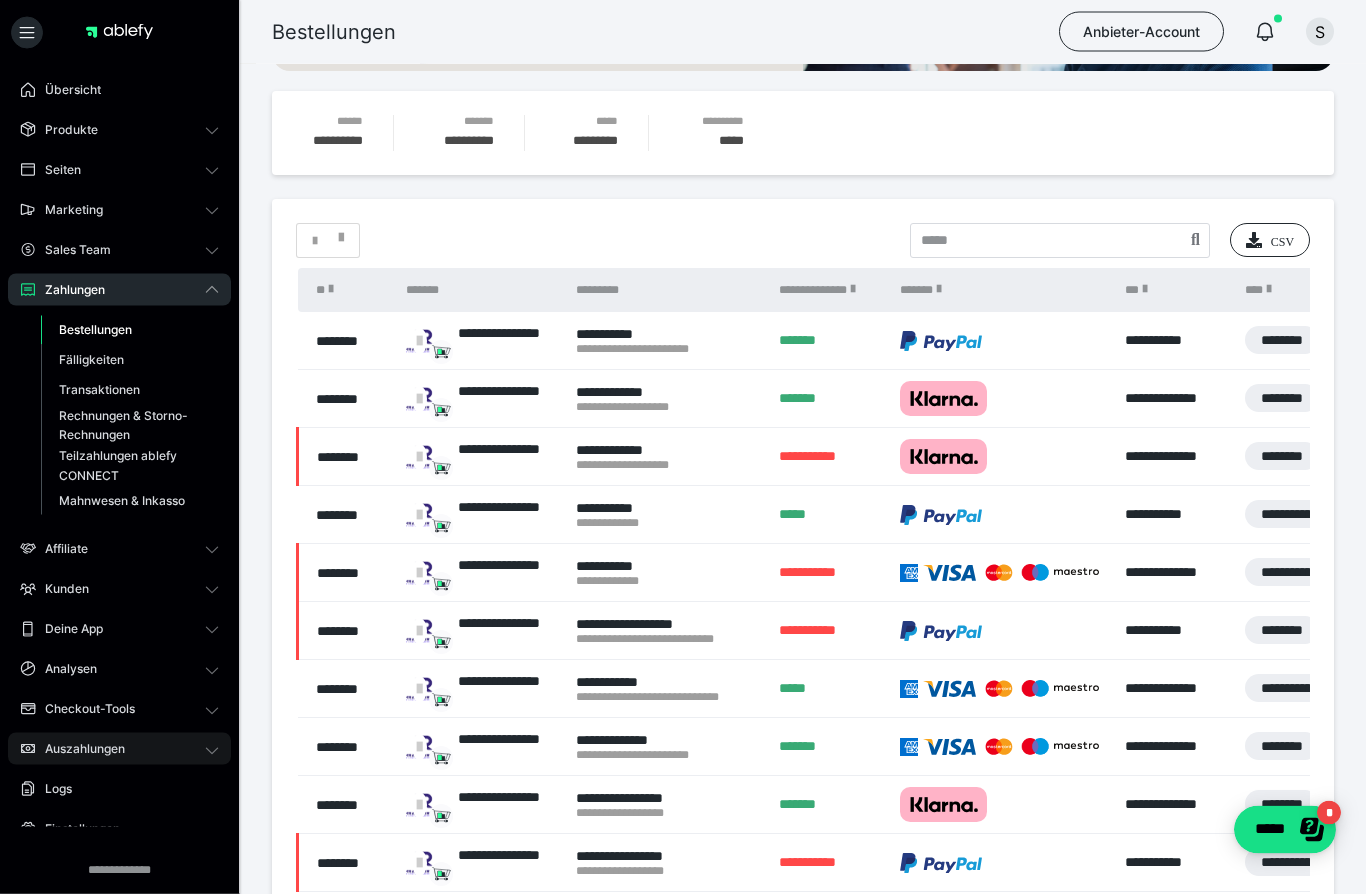 click on "Auszahlungen" at bounding box center (78, 749) 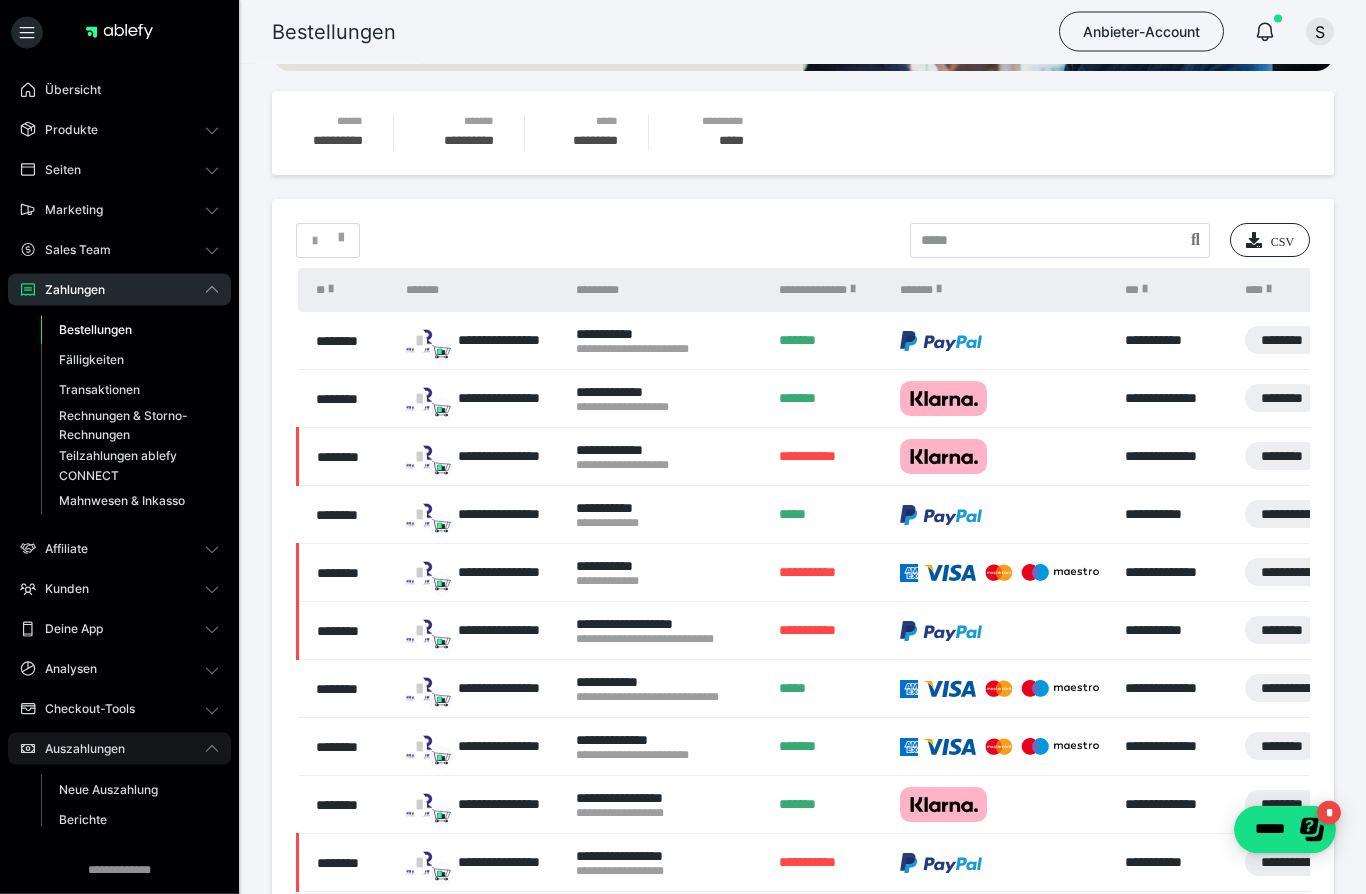 scroll, scrollTop: 255, scrollLeft: 0, axis: vertical 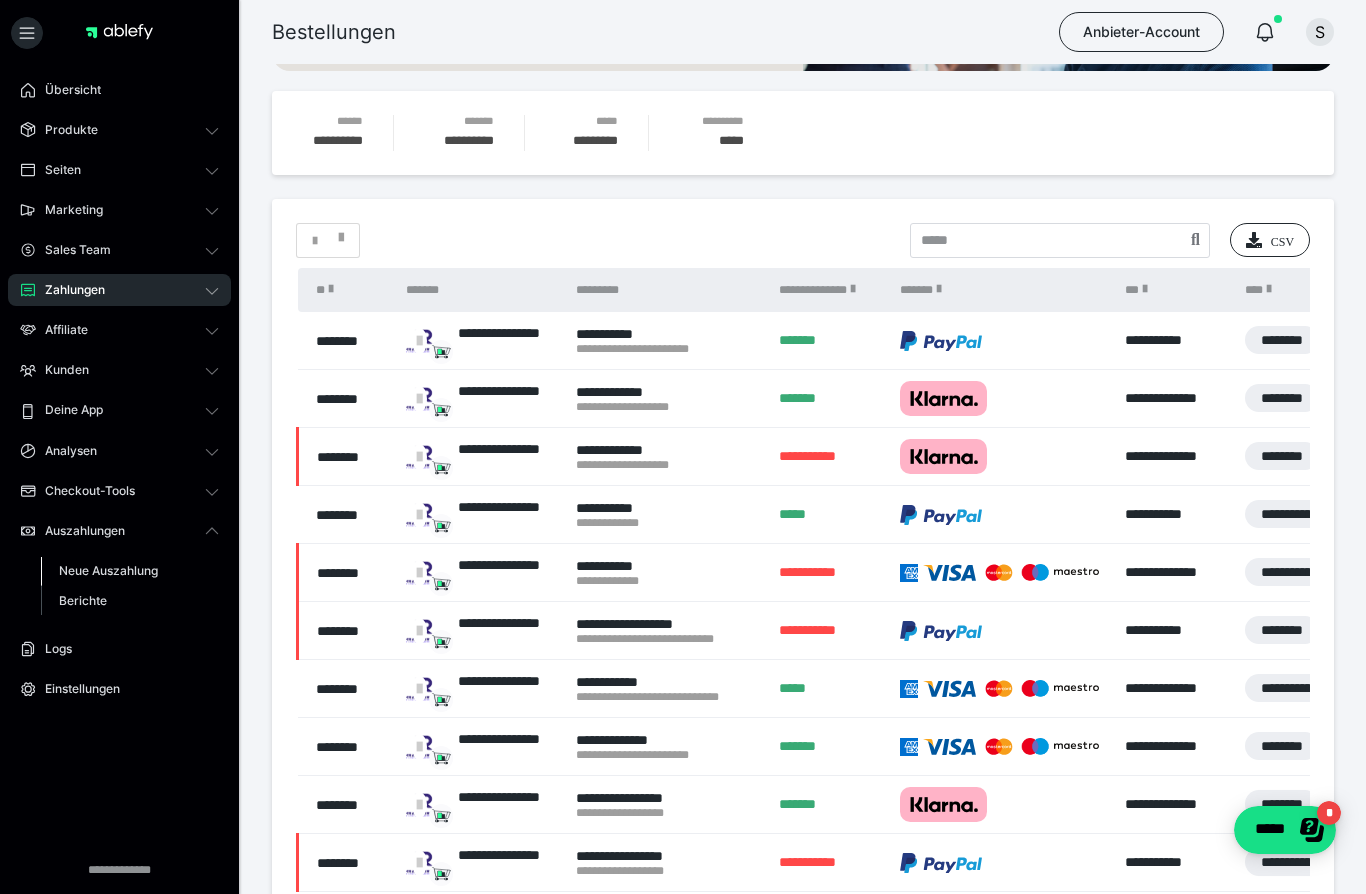 click on "Neue Auszahlung" at bounding box center (108, 570) 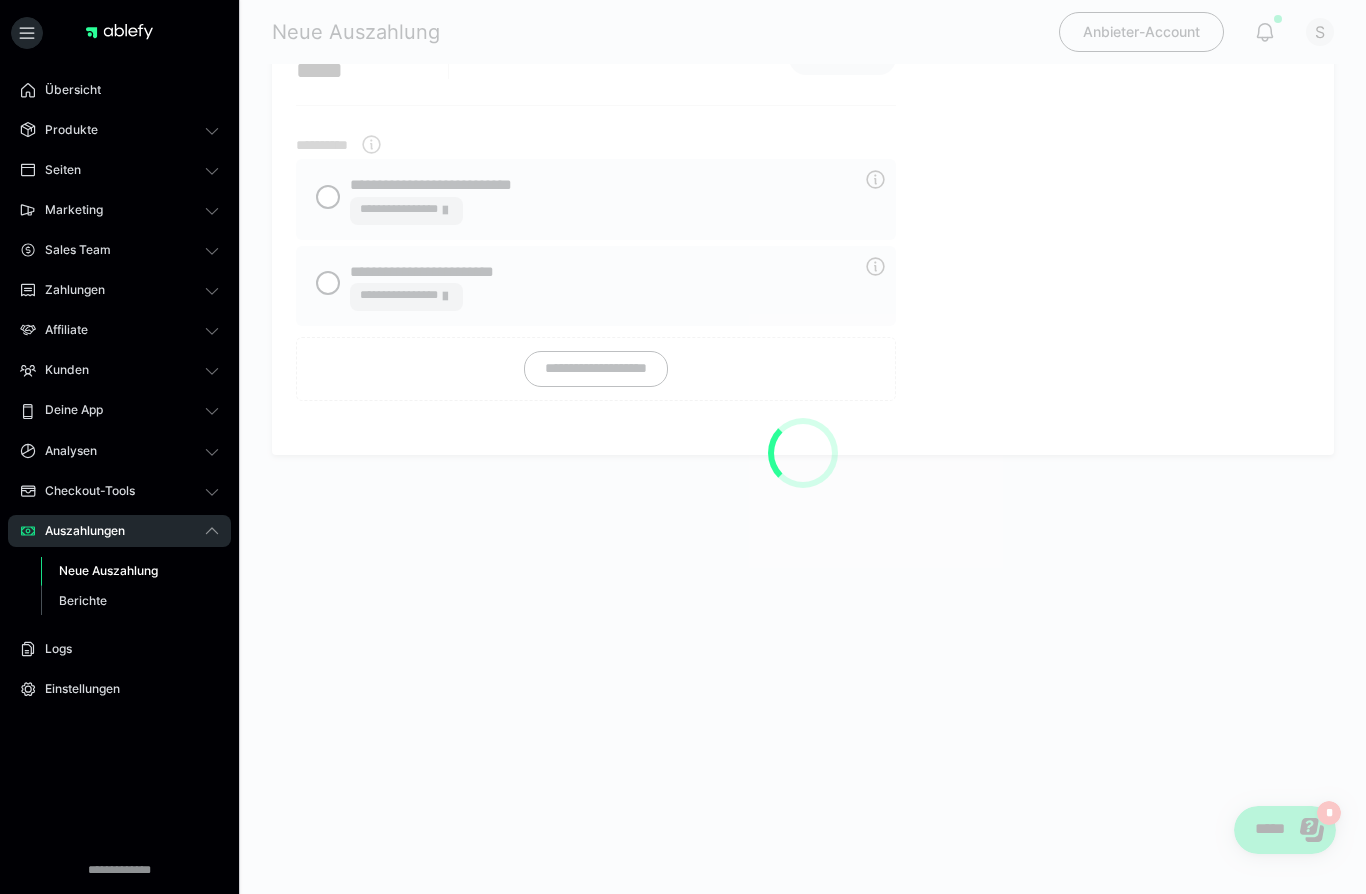 scroll, scrollTop: 0, scrollLeft: 0, axis: both 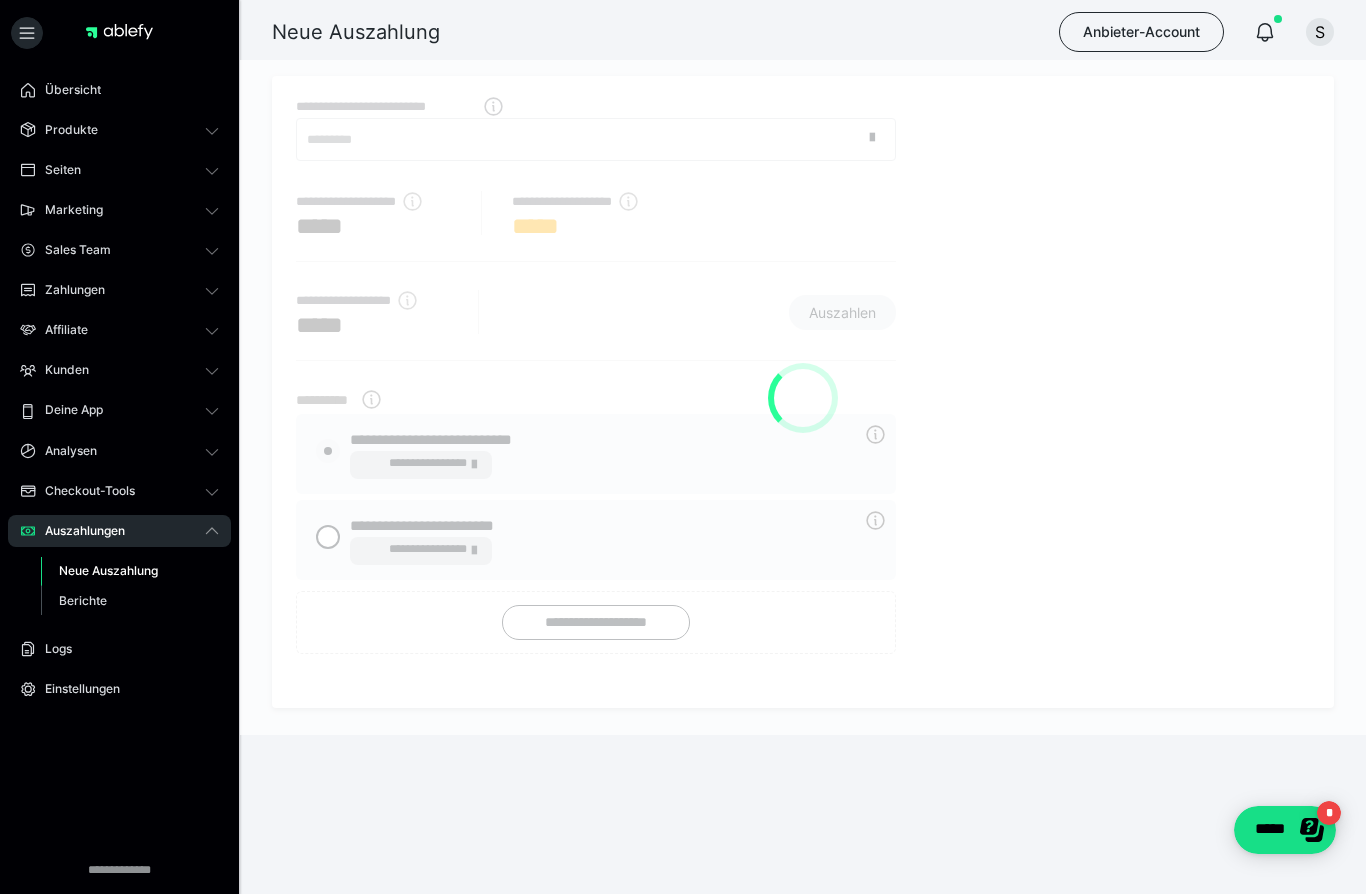 radio on "****" 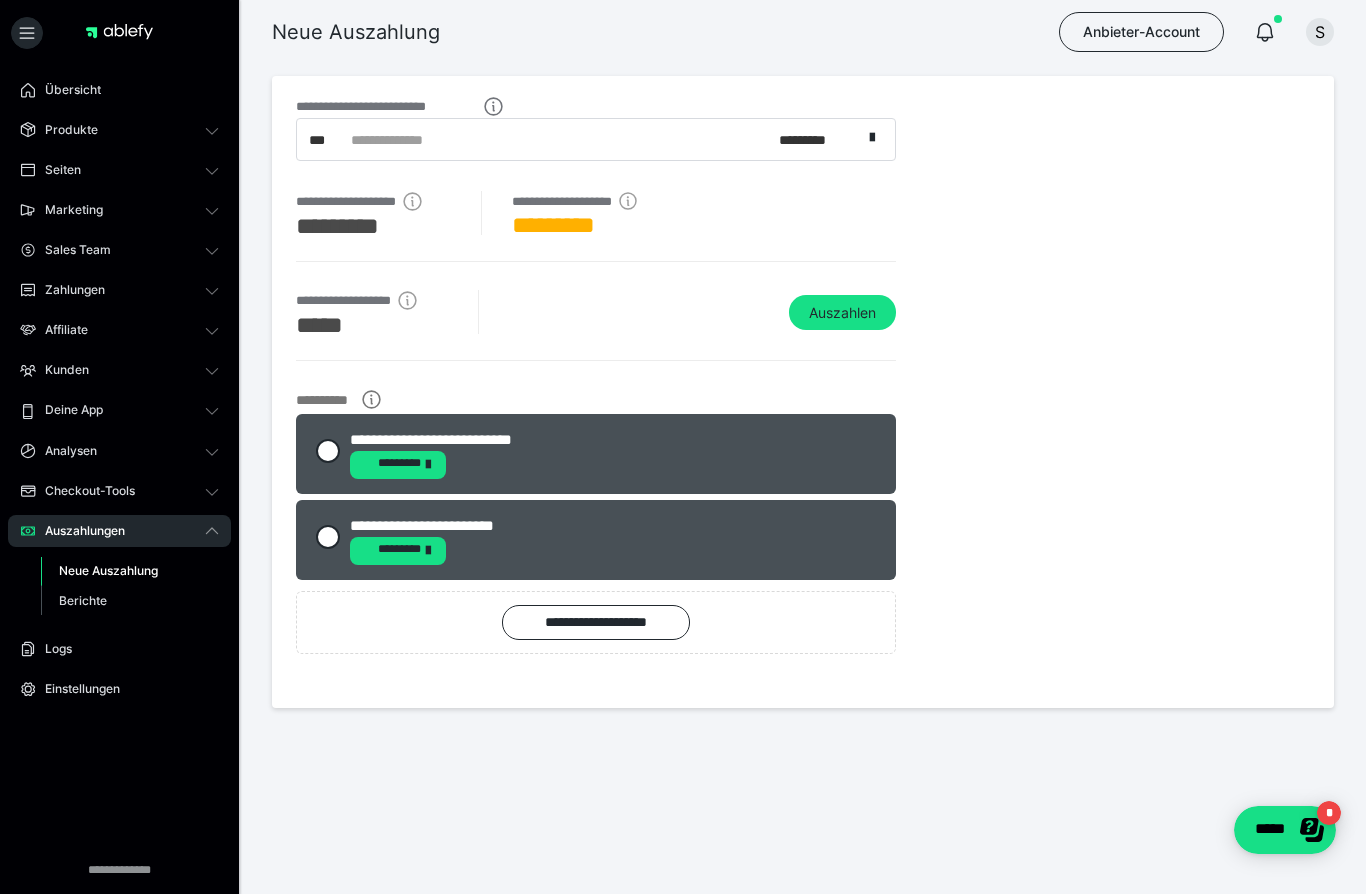 click on "**********" at bounding box center [803, 392] 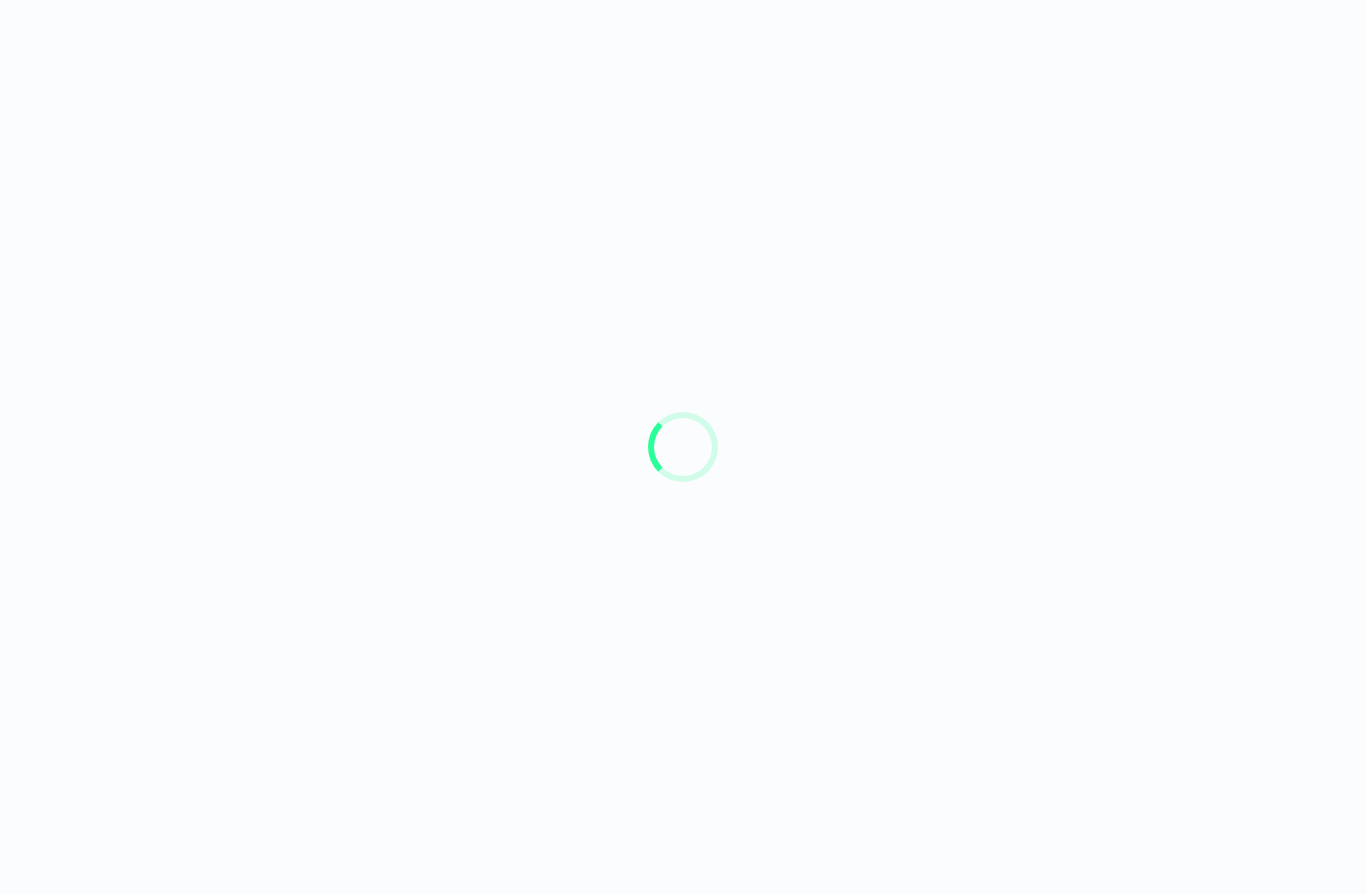 scroll, scrollTop: 0, scrollLeft: 0, axis: both 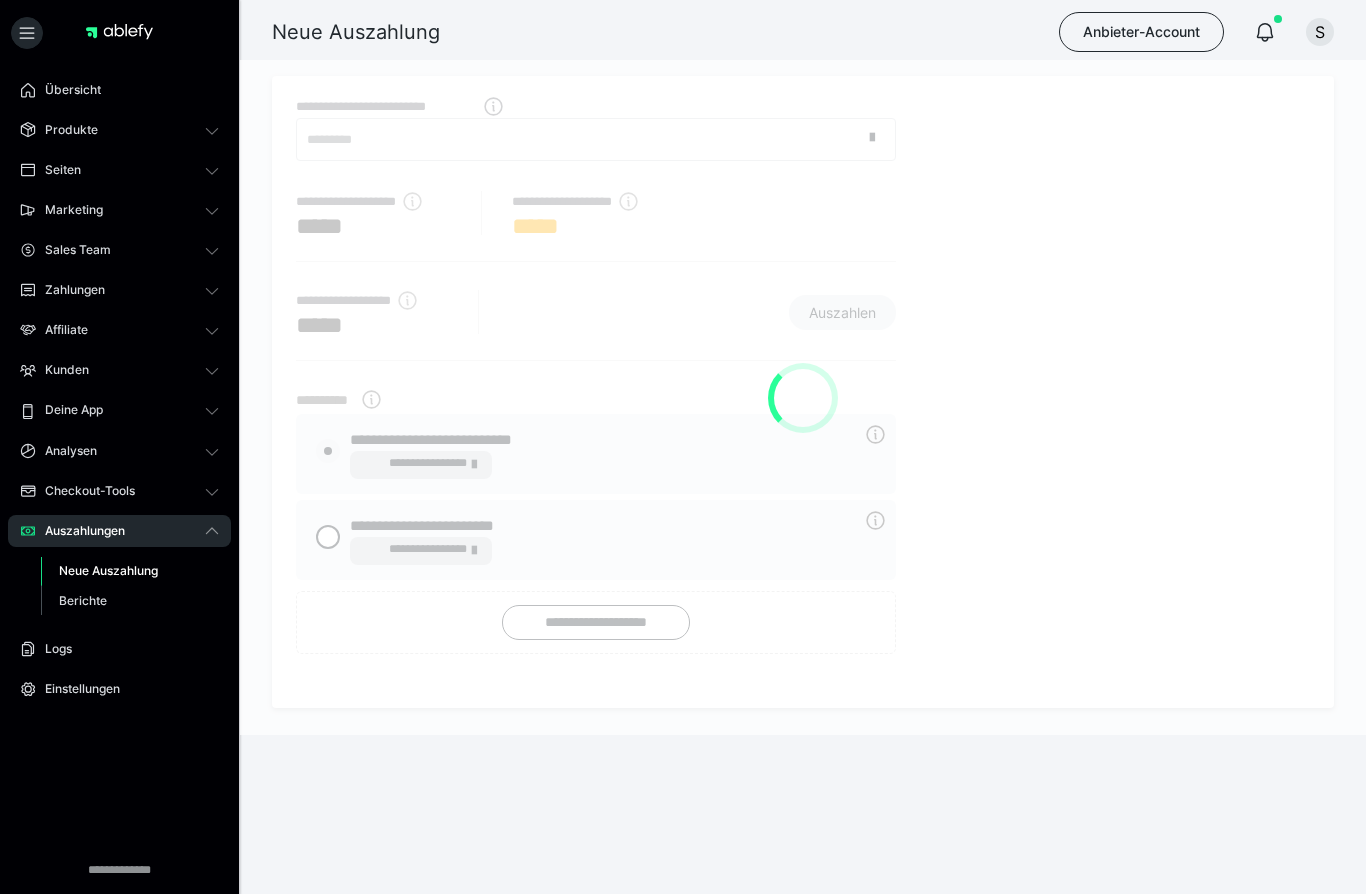 radio on "****" 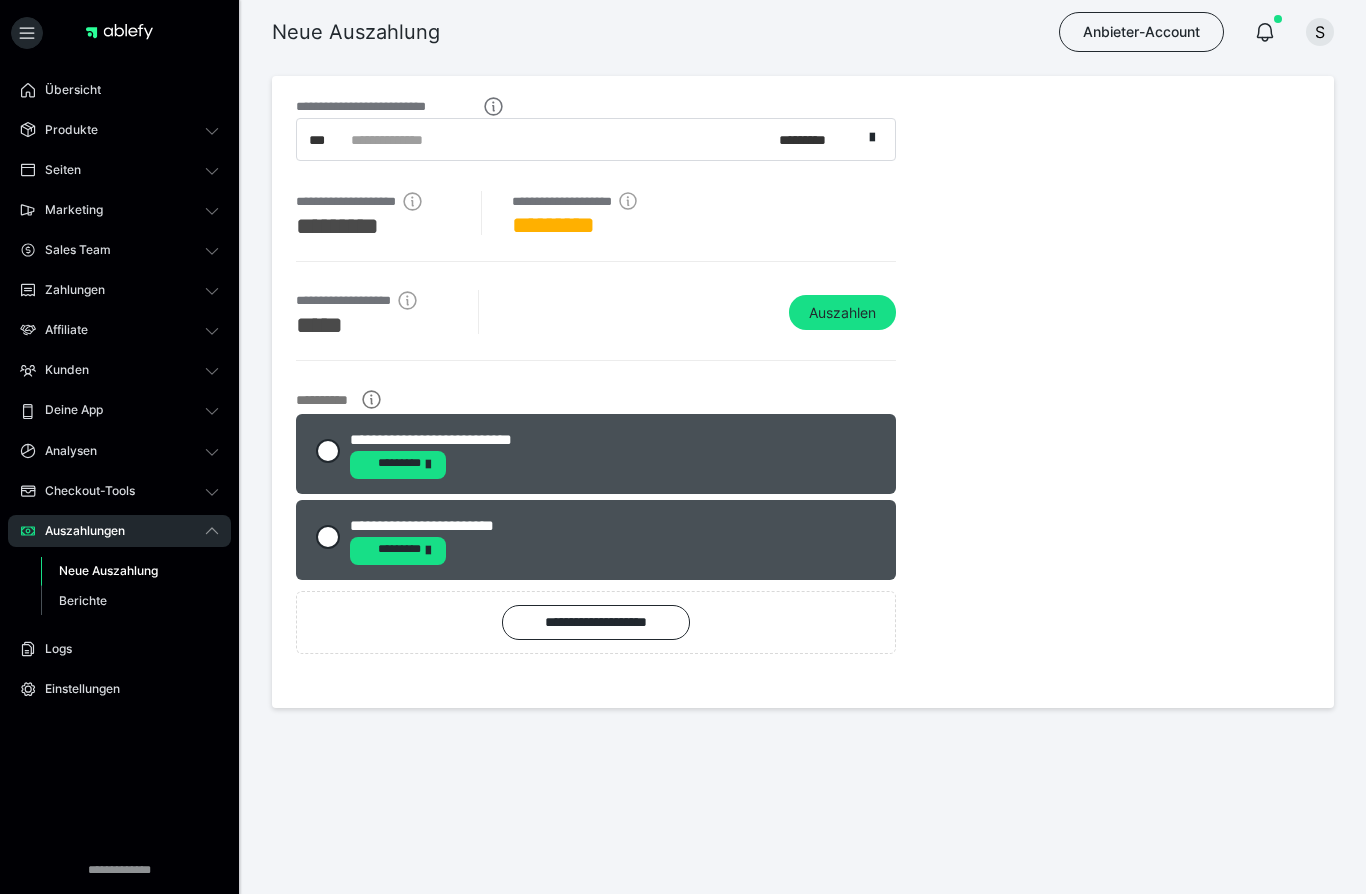 scroll, scrollTop: 0, scrollLeft: 0, axis: both 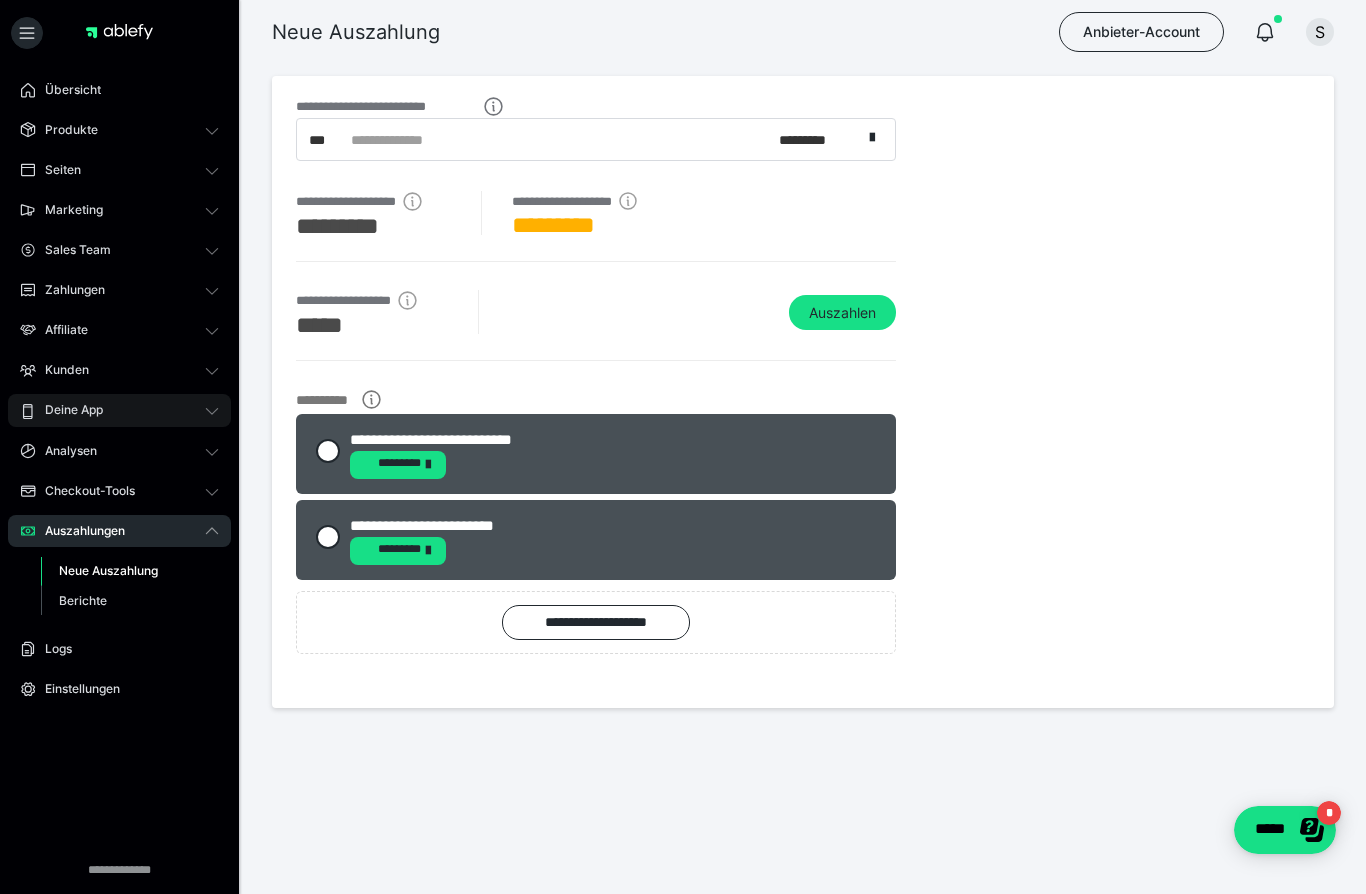 click on "Deine App" at bounding box center [67, 410] 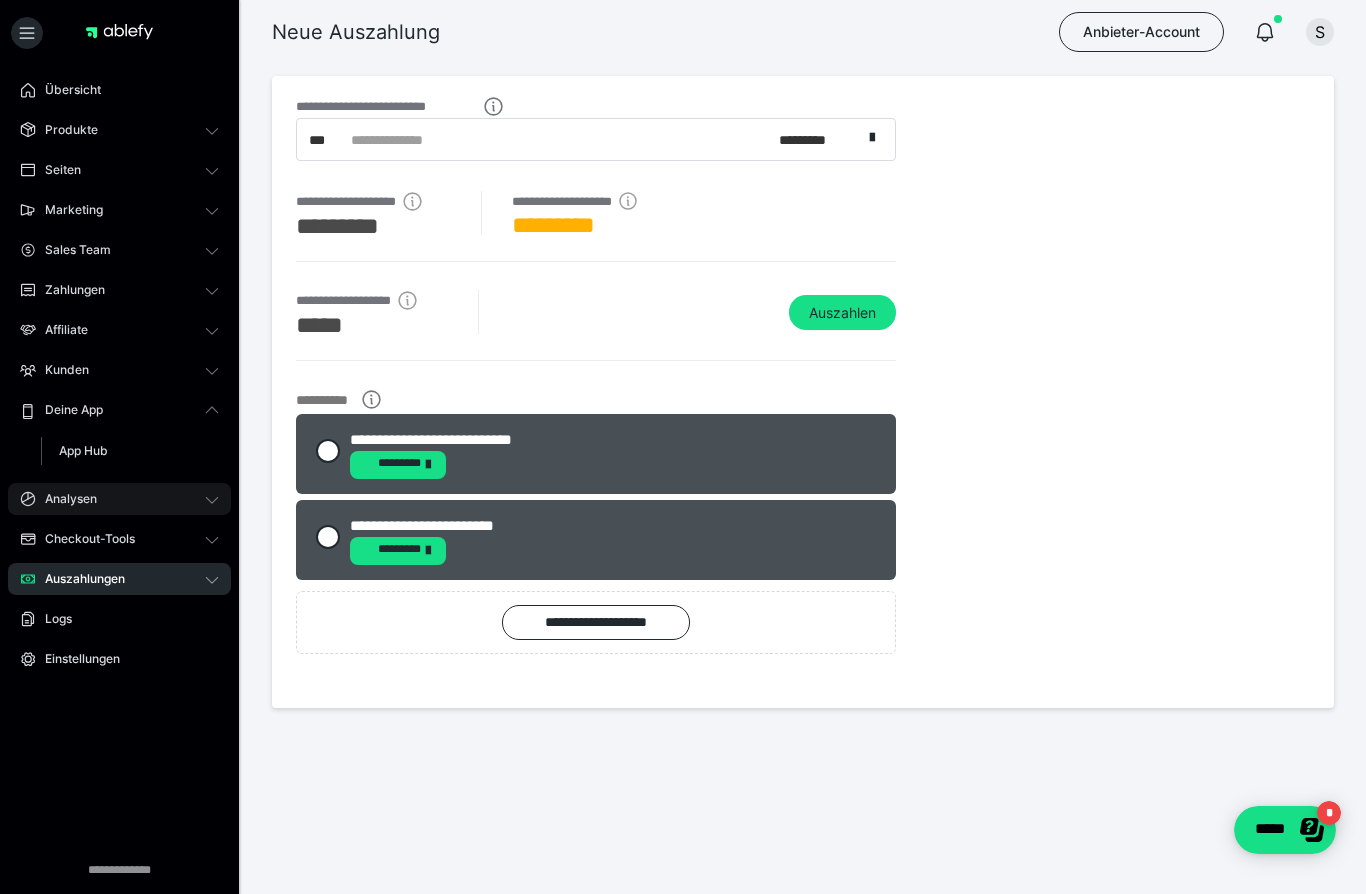 click on "Analysen" at bounding box center [119, 499] 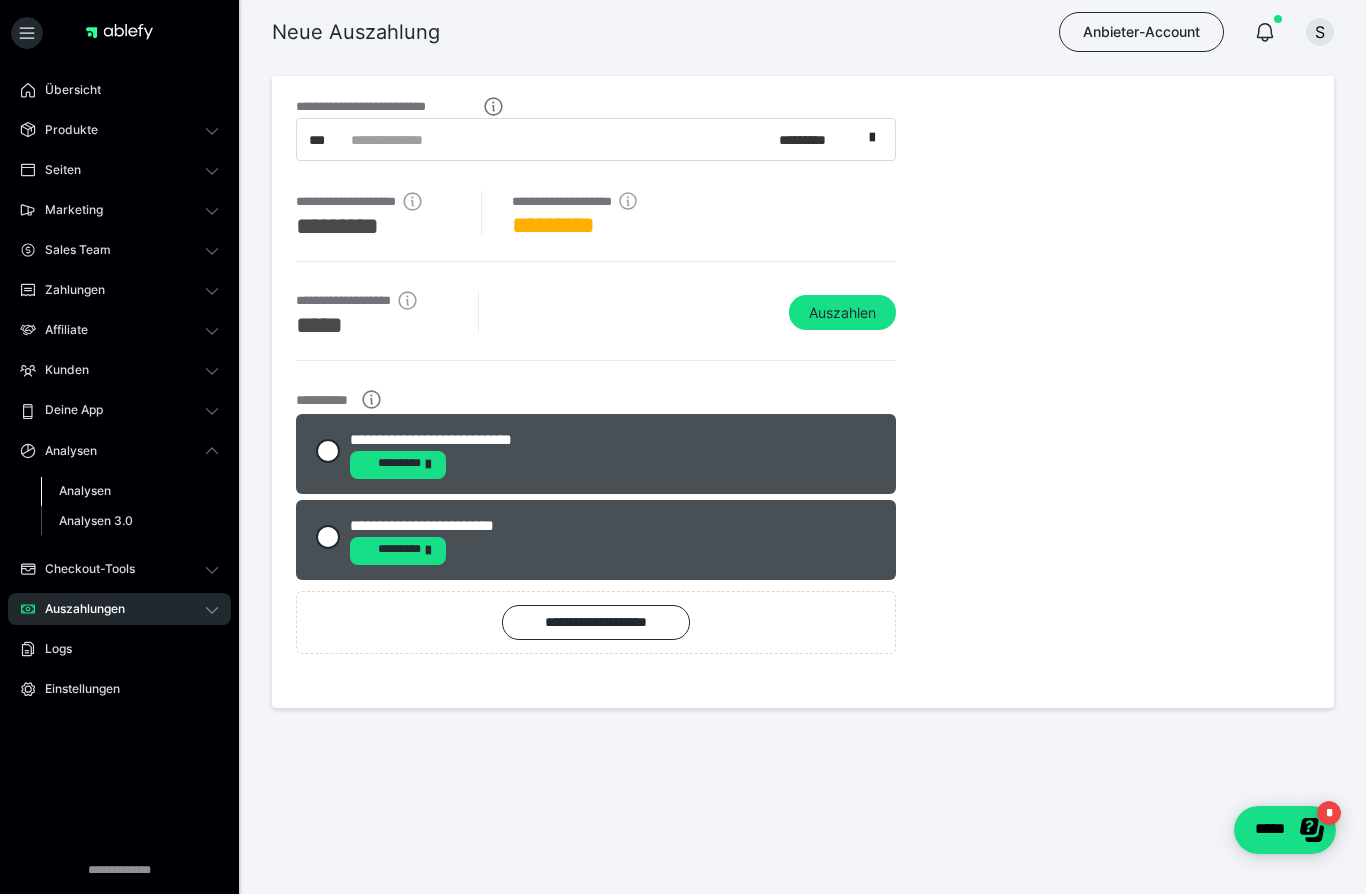 click on "Analysen" at bounding box center [85, 490] 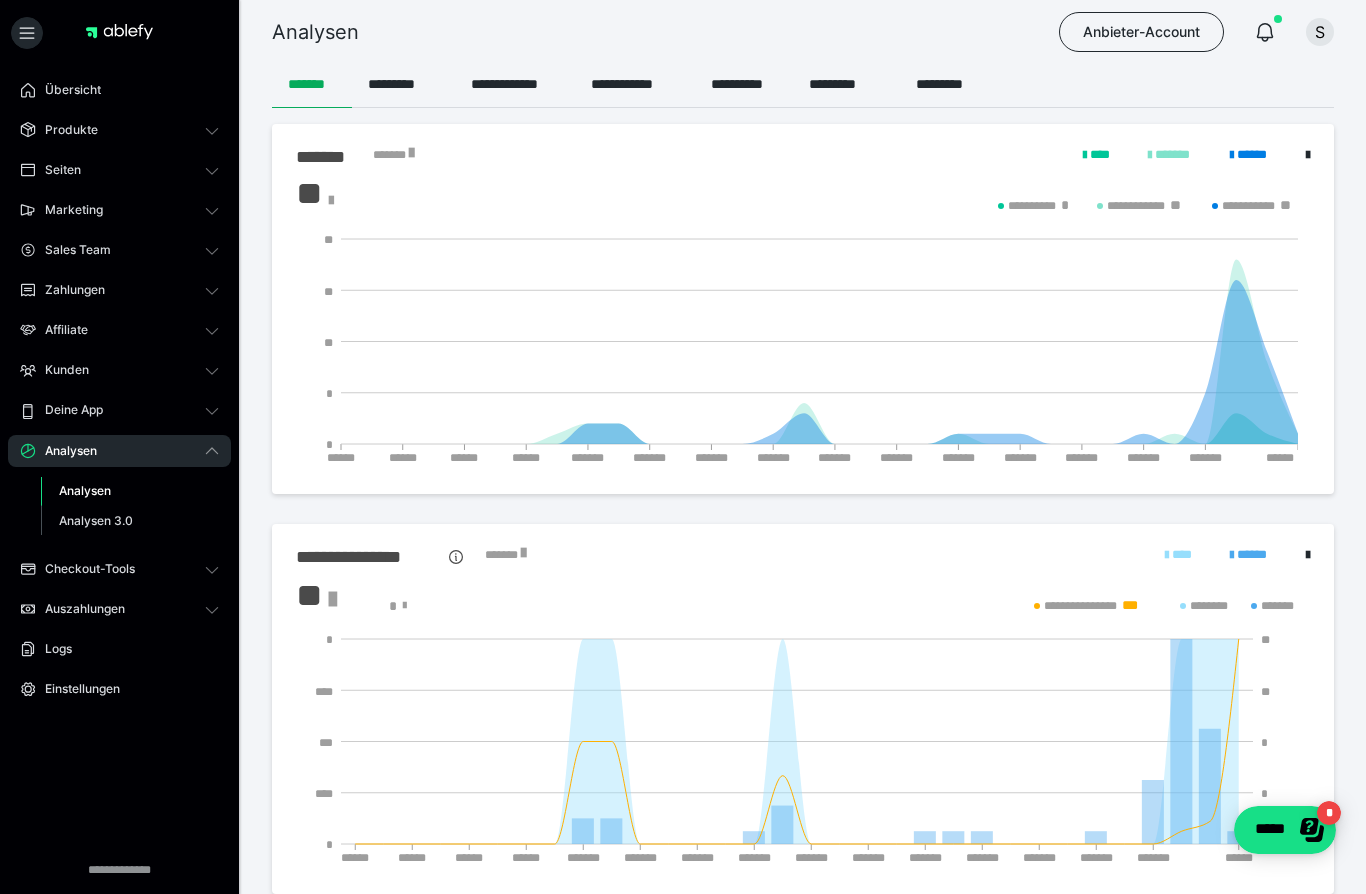 click on "****" 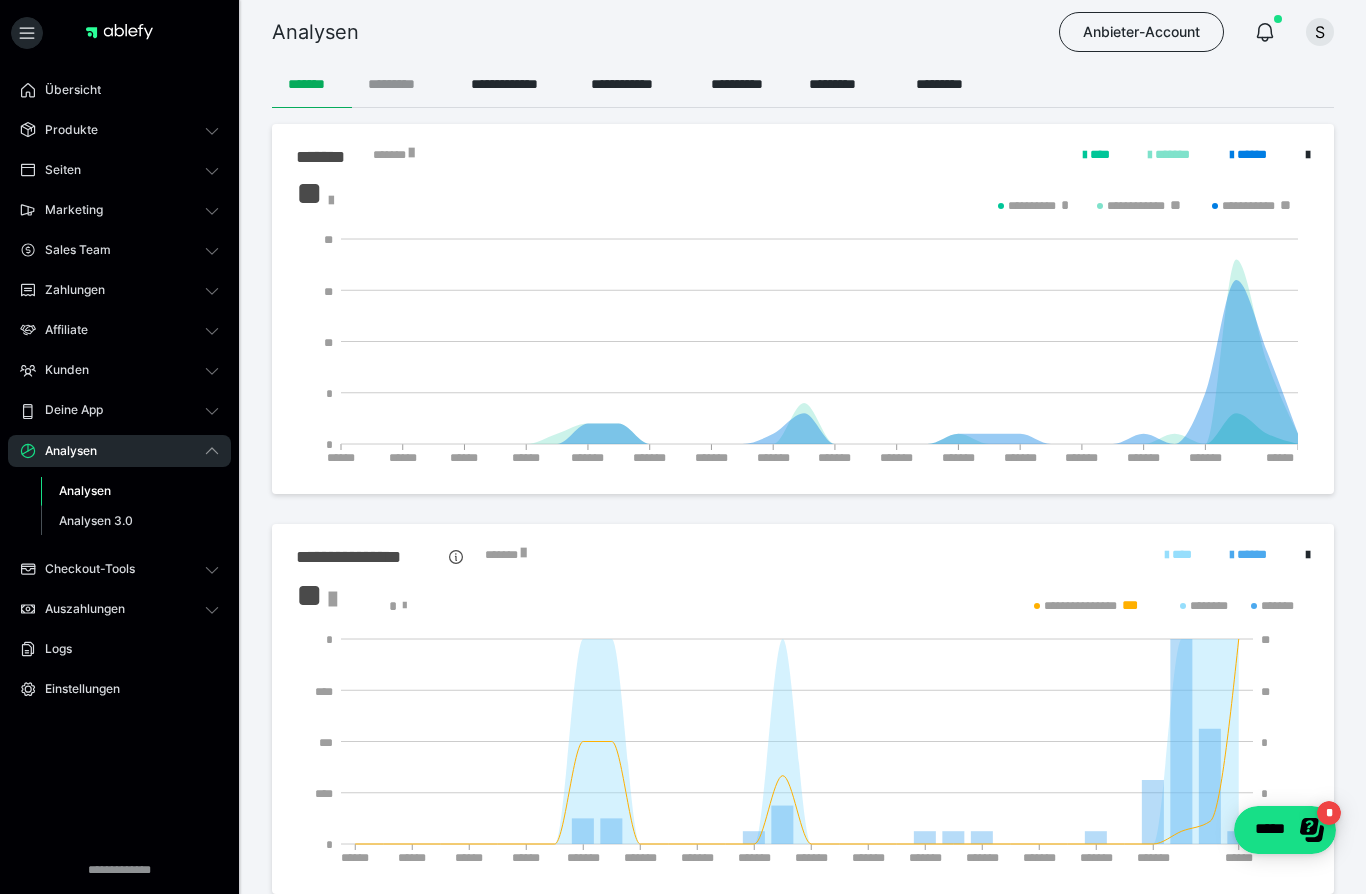click on "*********" at bounding box center (403, 84) 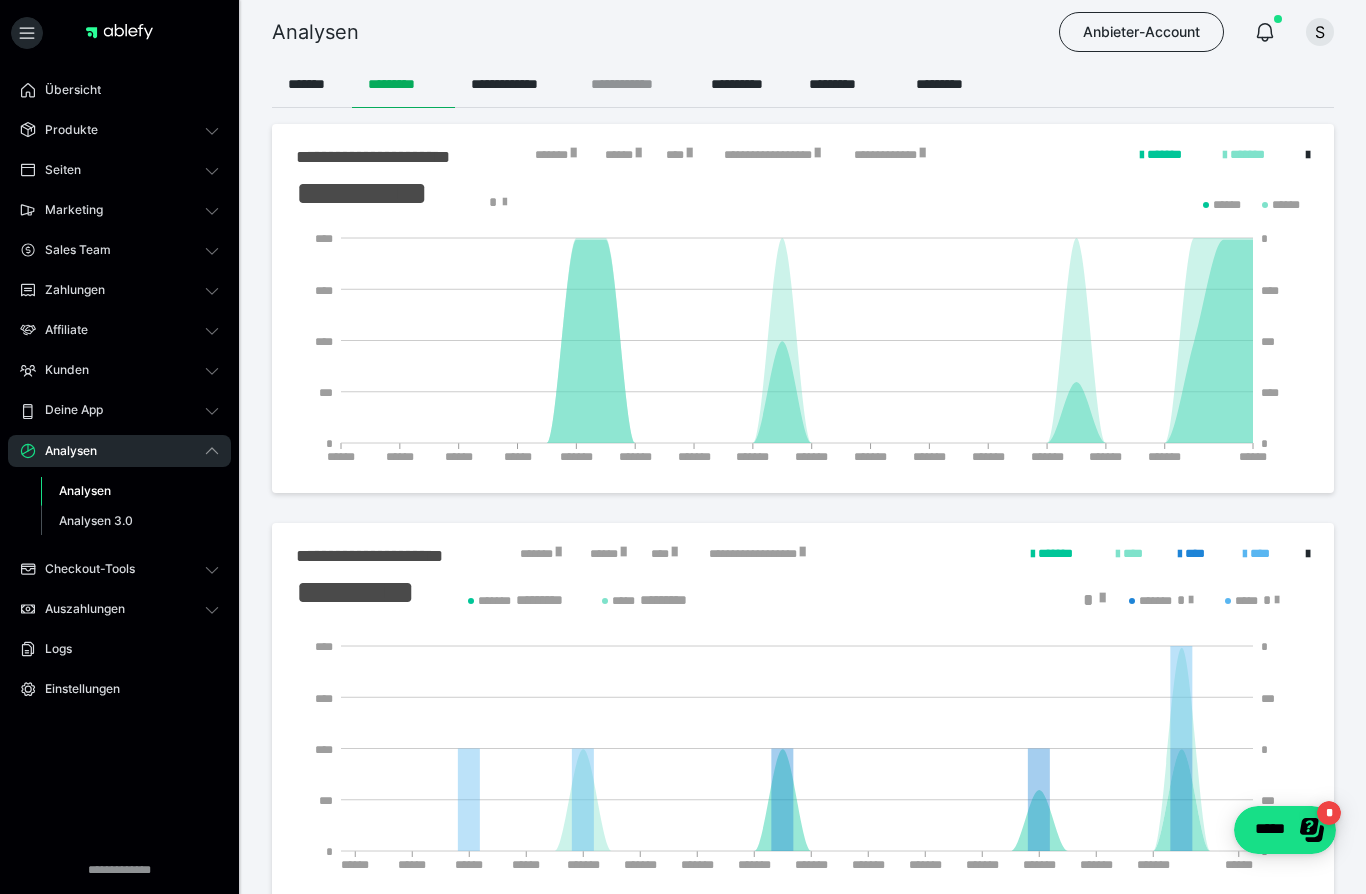 click on "**********" at bounding box center [634, 84] 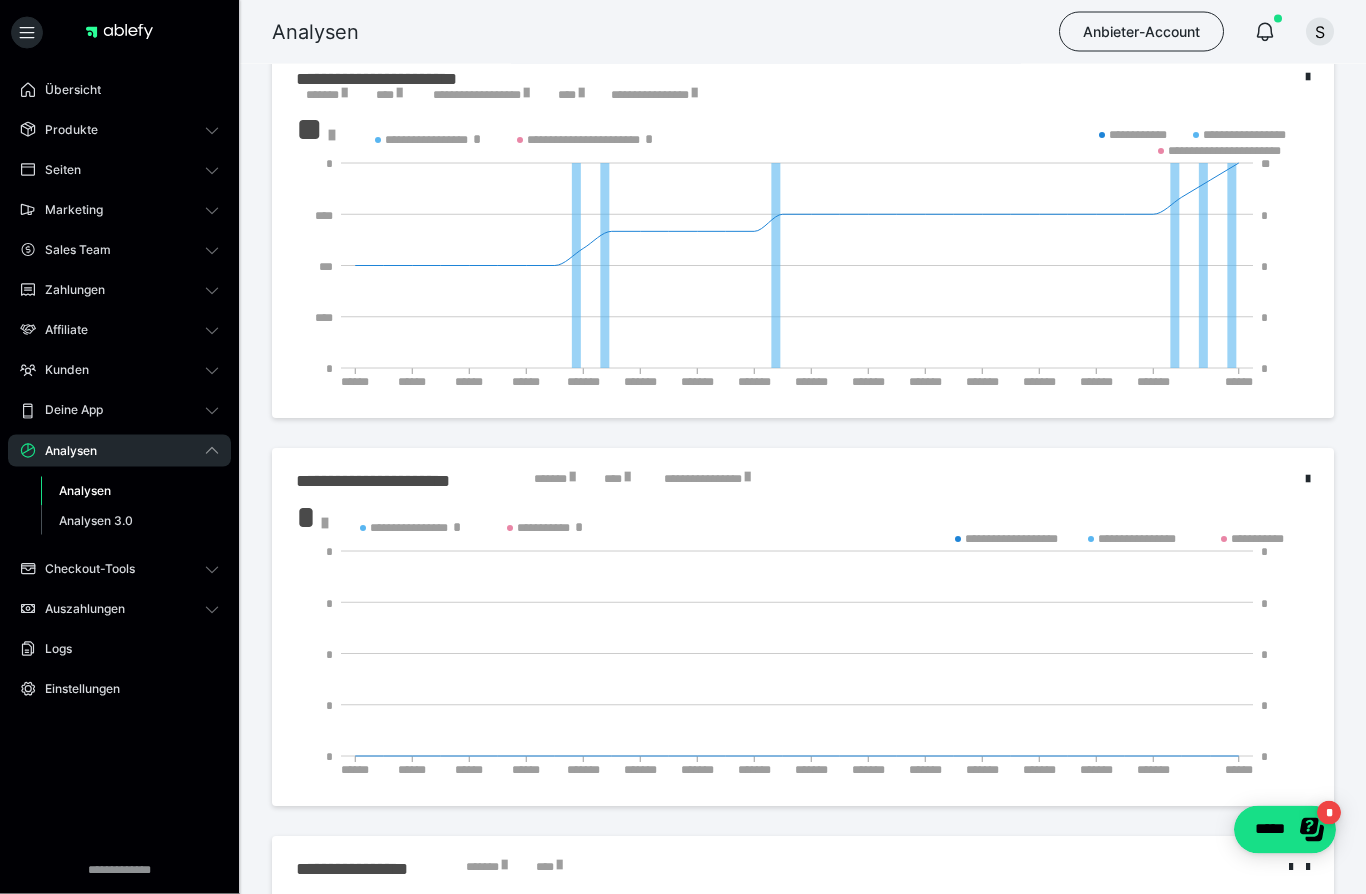 scroll, scrollTop: 0, scrollLeft: 0, axis: both 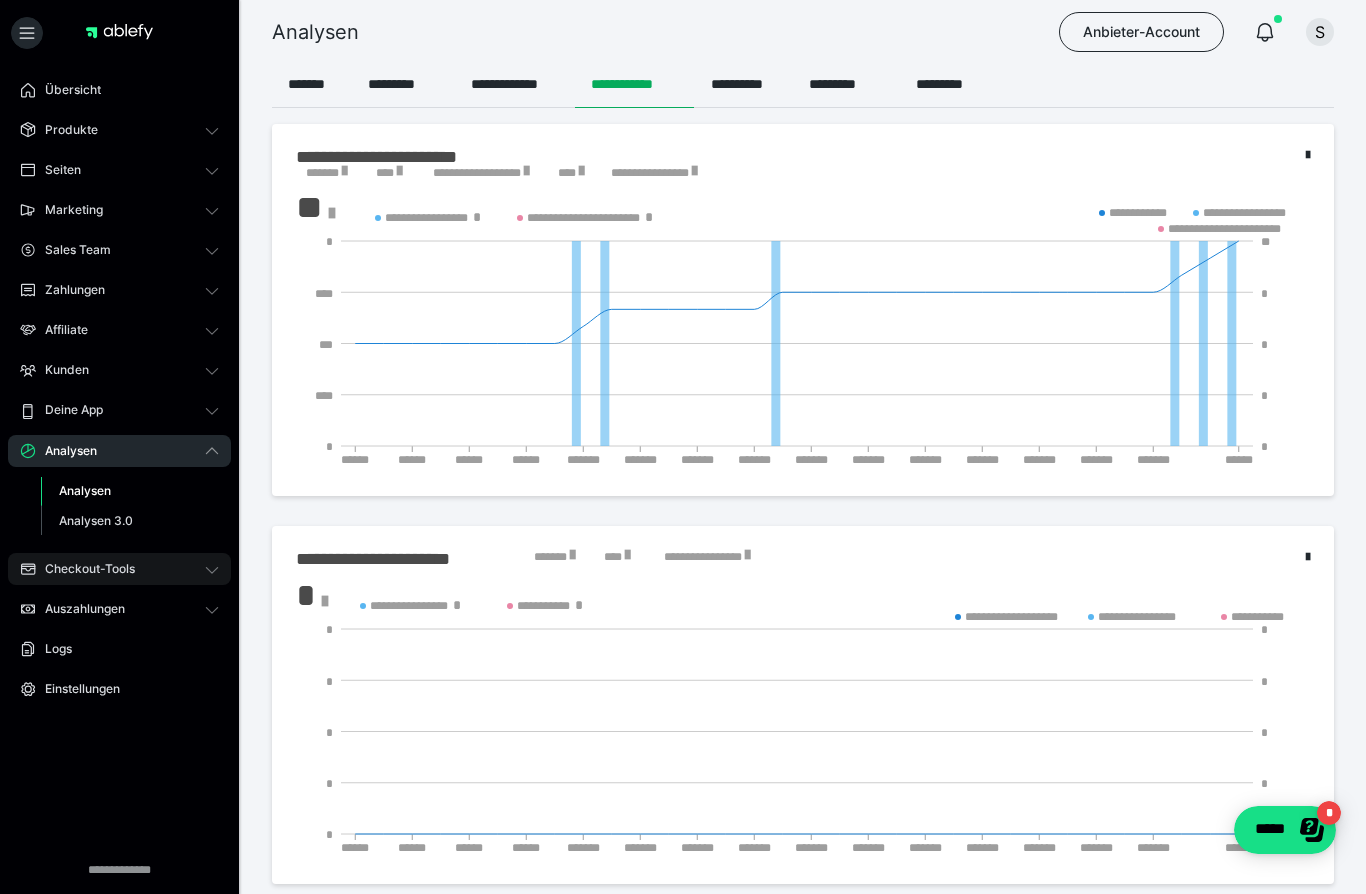 click on "Checkout-Tools" at bounding box center [83, 569] 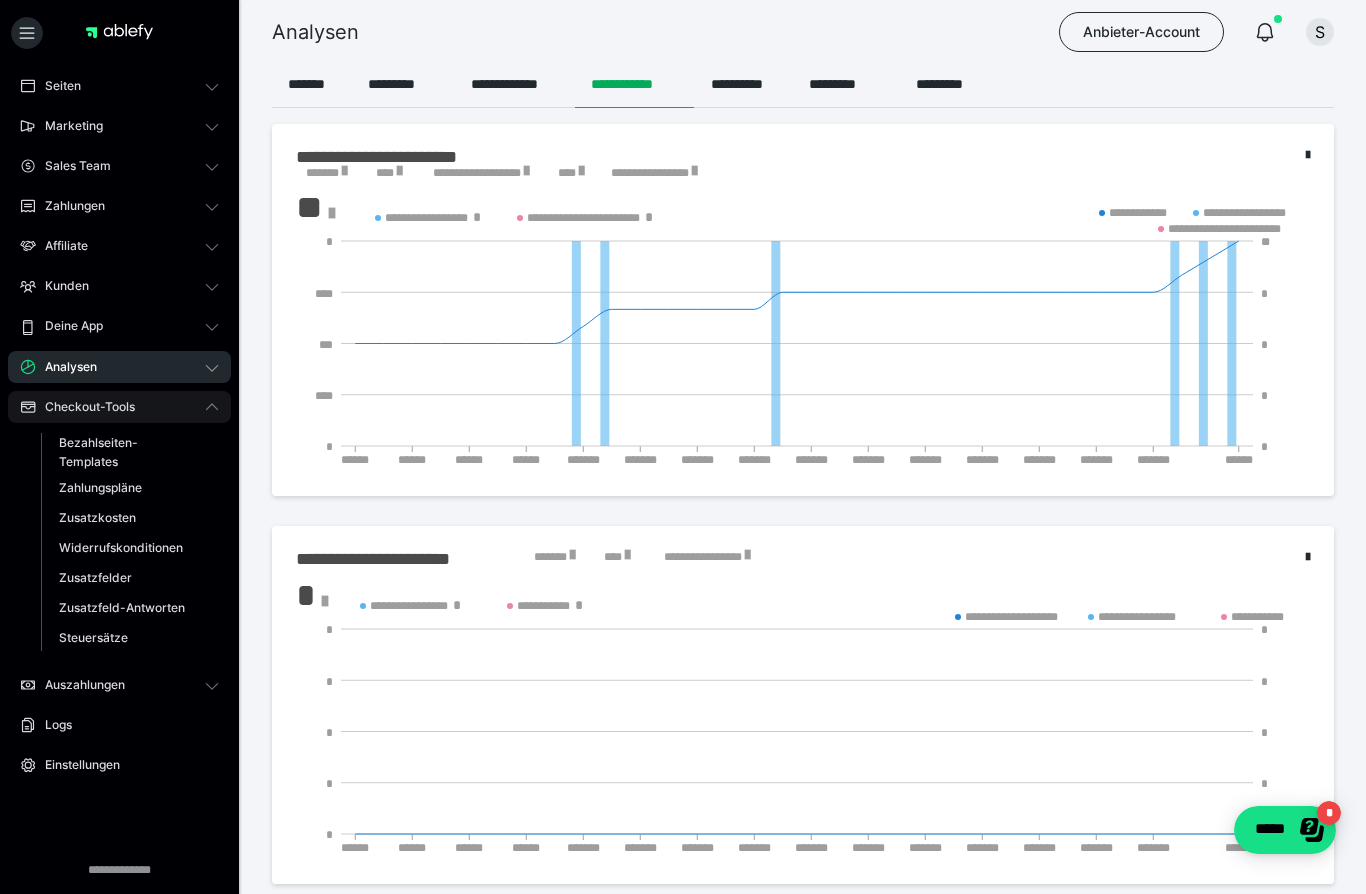 scroll, scrollTop: 84, scrollLeft: 0, axis: vertical 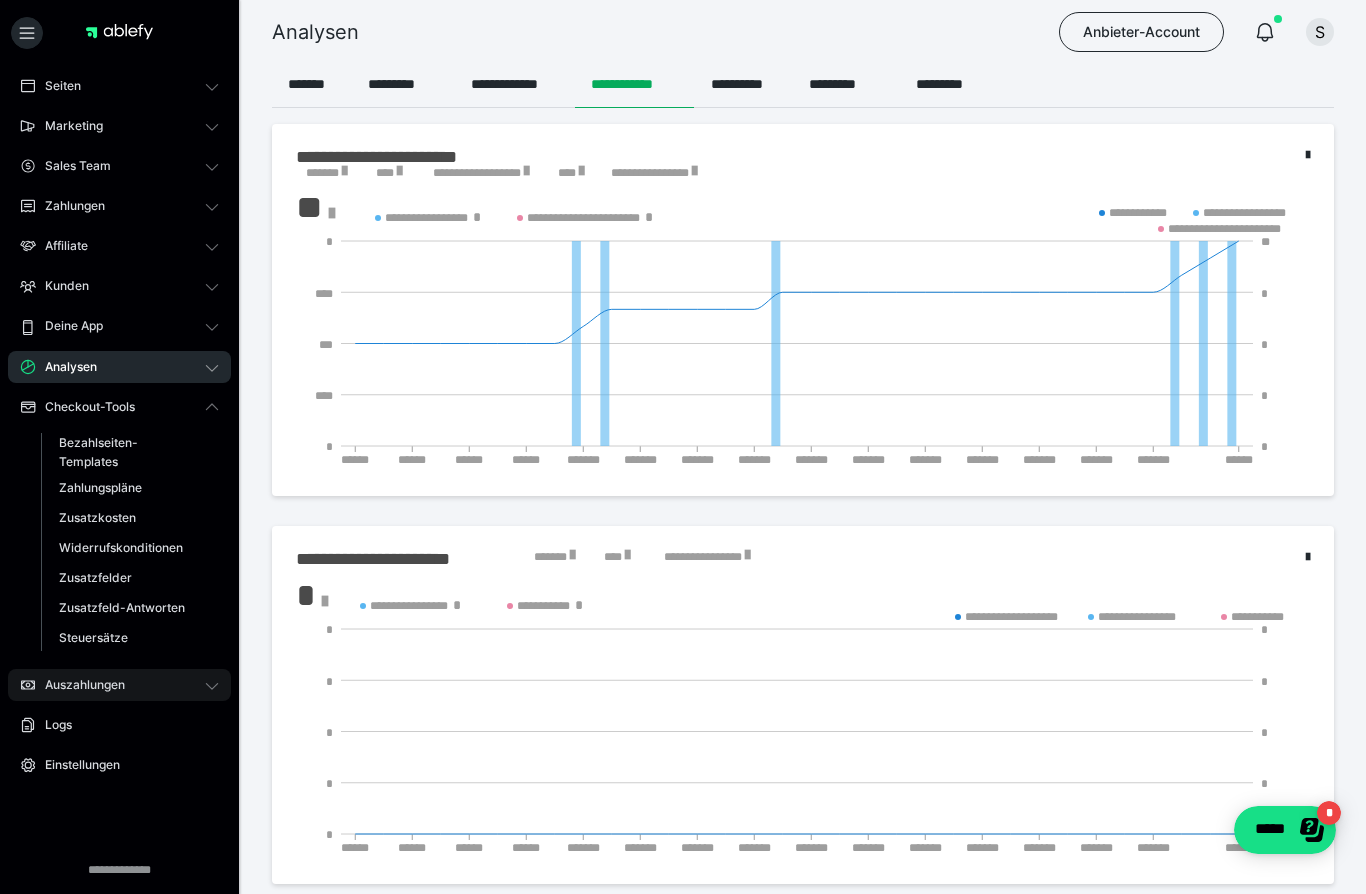click on "Auszahlungen" at bounding box center [119, 685] 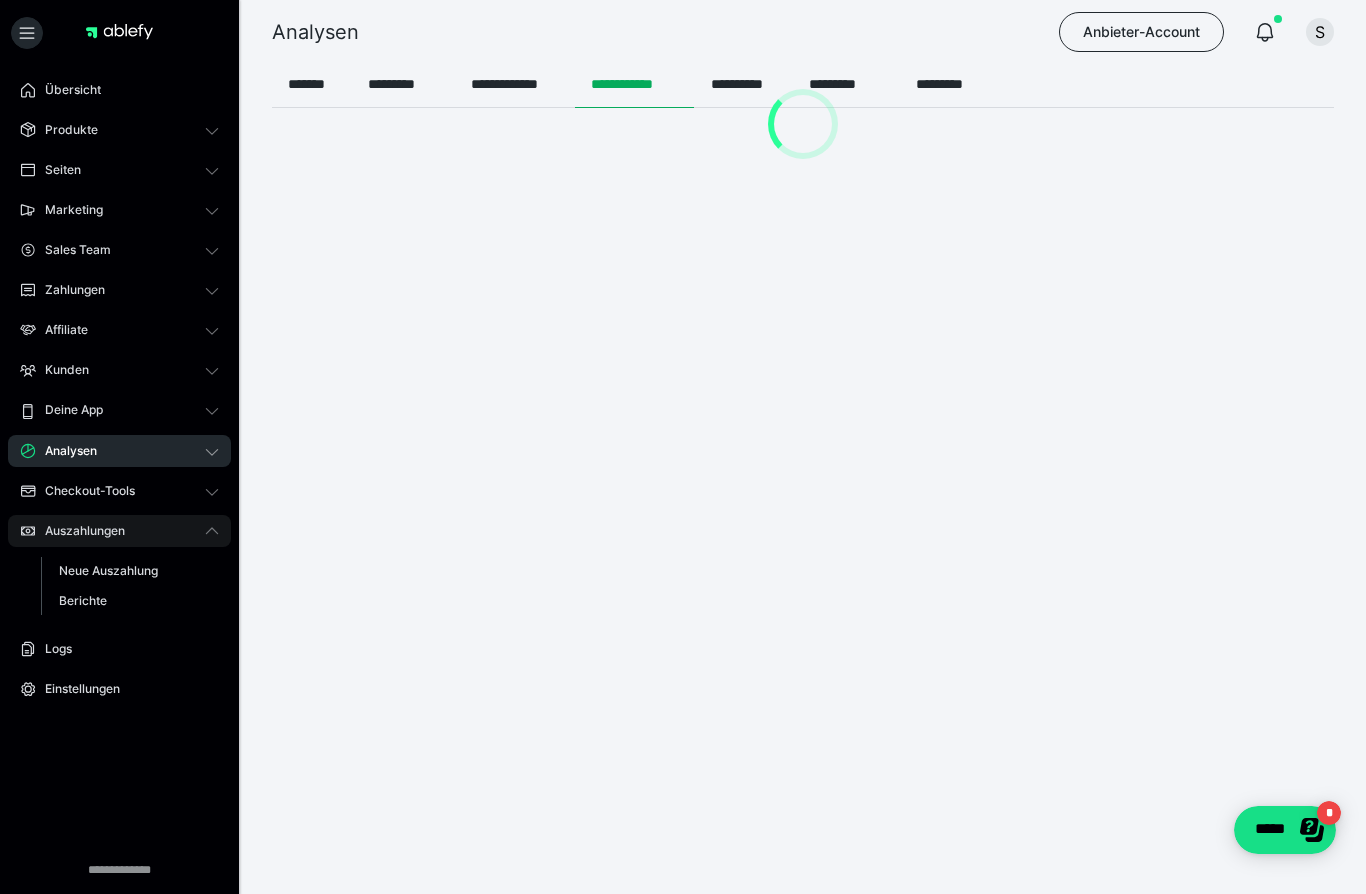 scroll, scrollTop: 0, scrollLeft: 0, axis: both 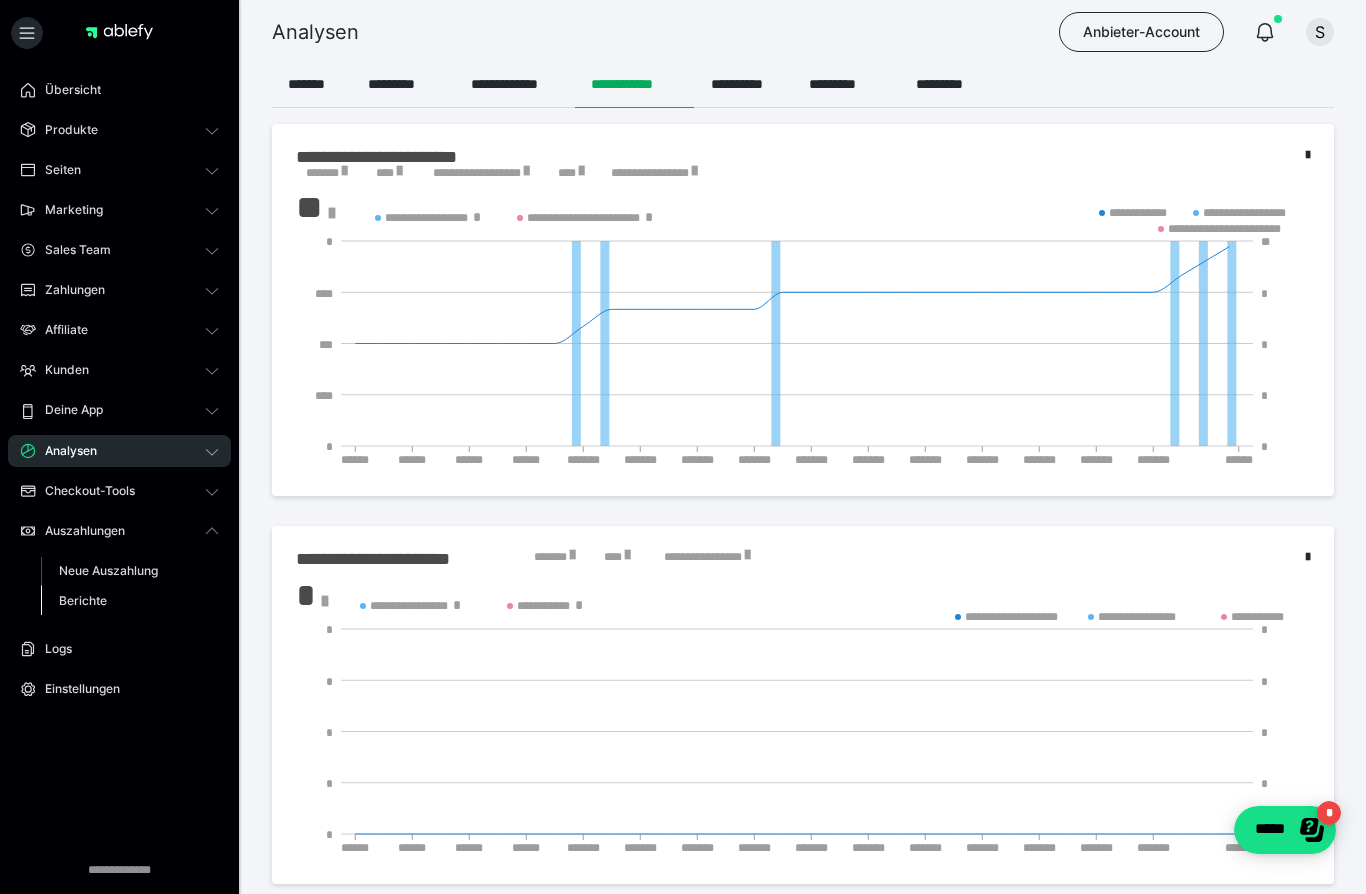 click on "Berichte" at bounding box center (83, 600) 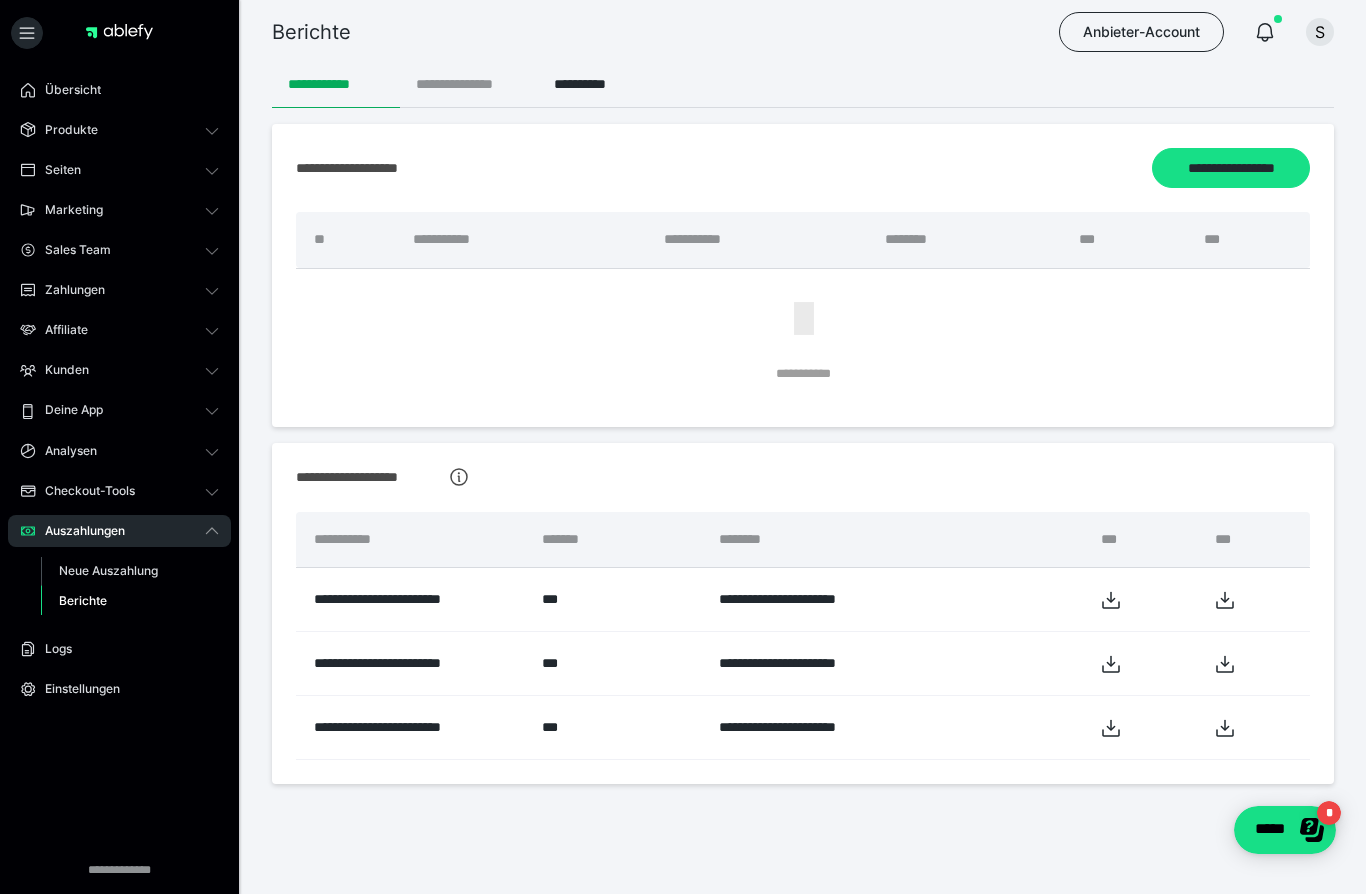 click on "**********" at bounding box center [469, 84] 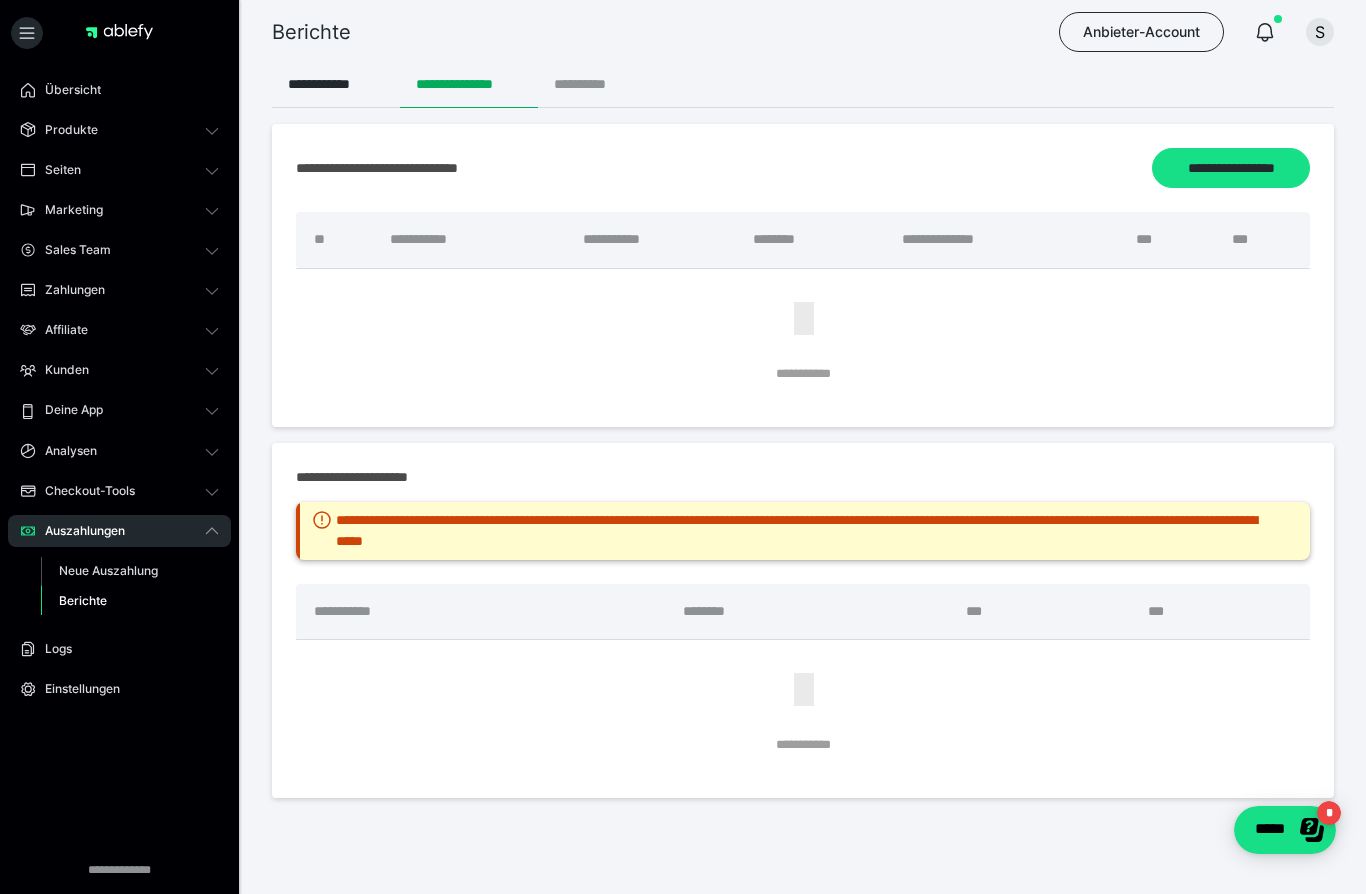 click on "**********" at bounding box center [596, 84] 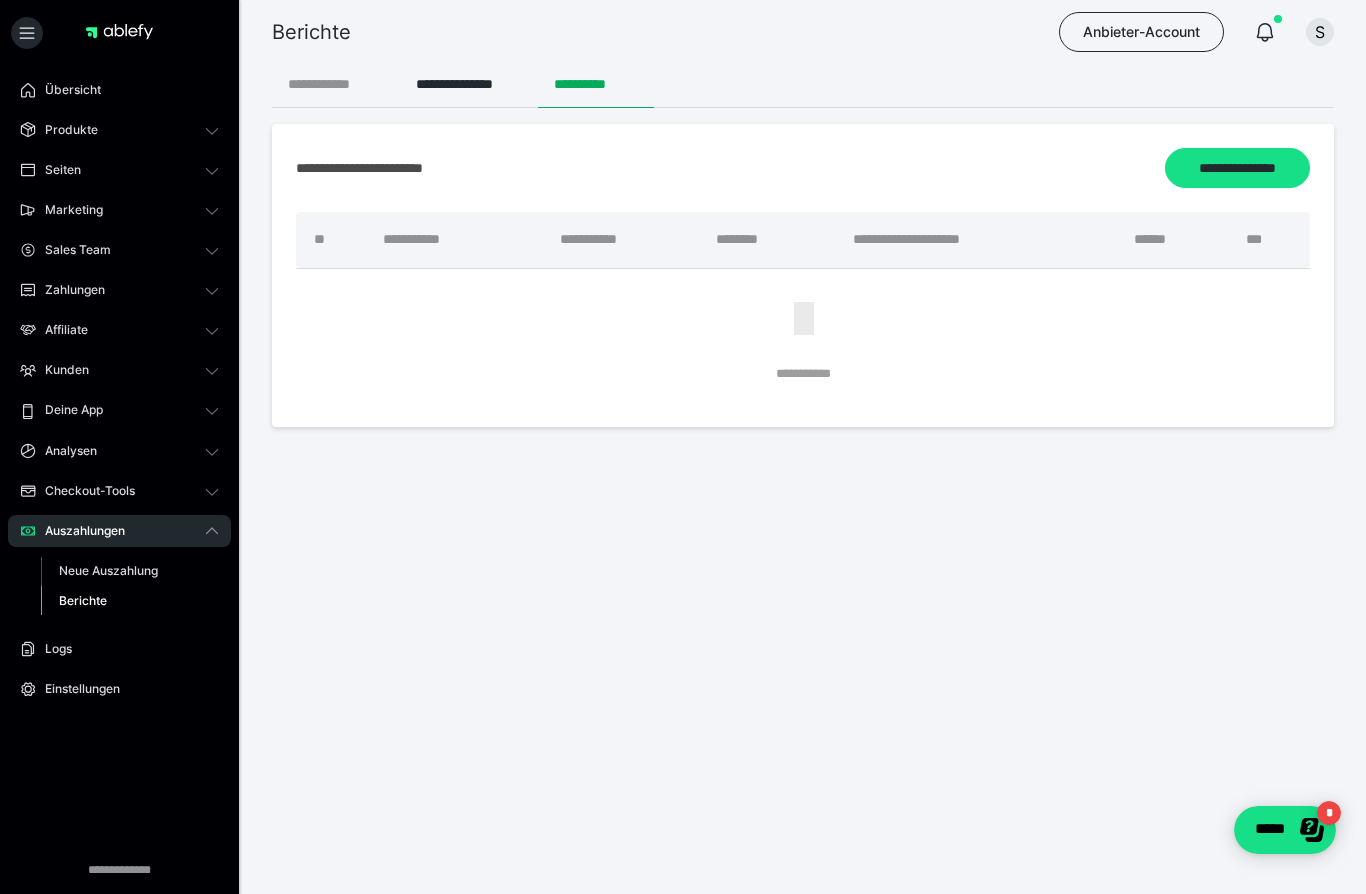 click on "**********" at bounding box center [336, 84] 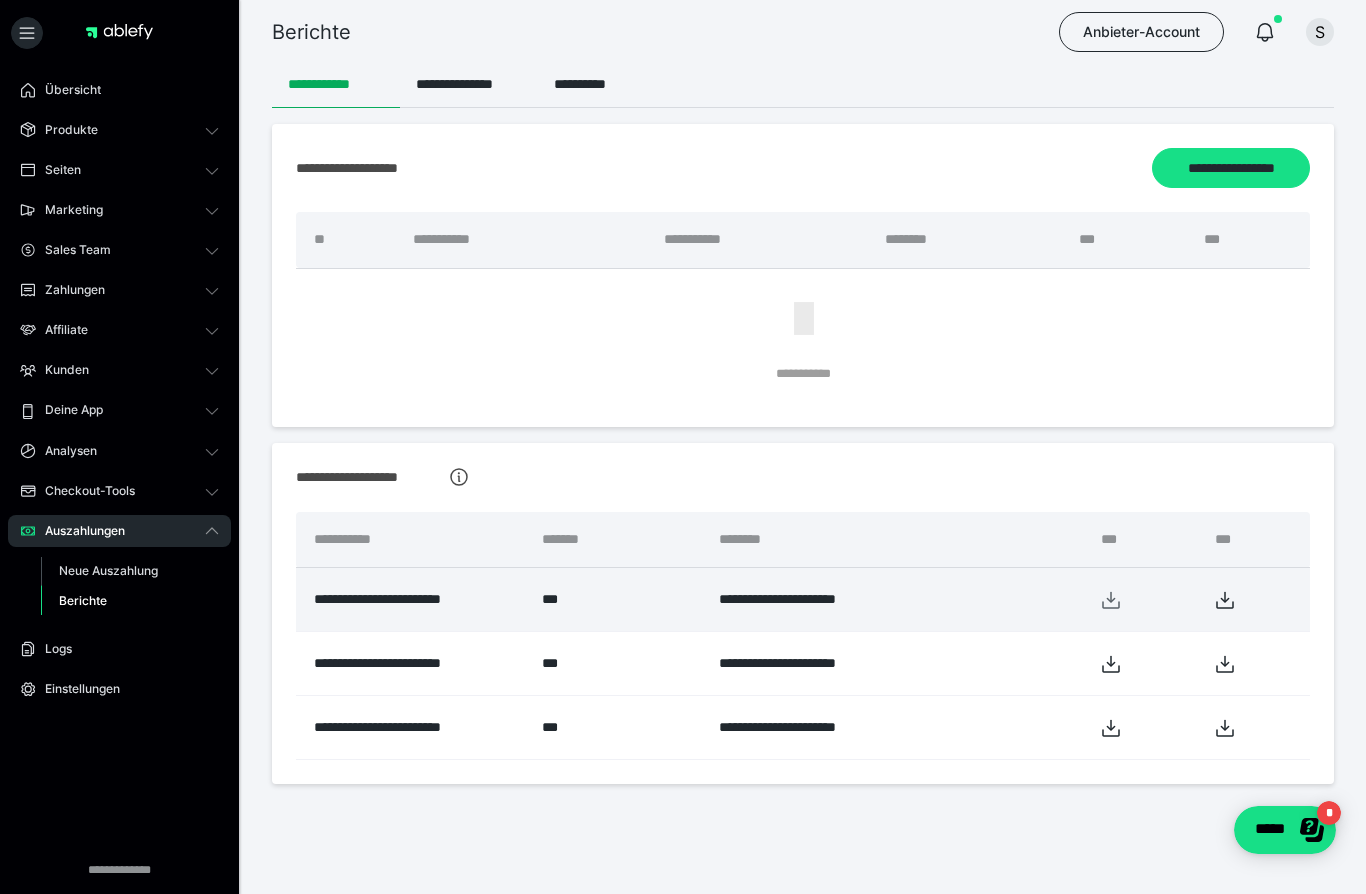 click 